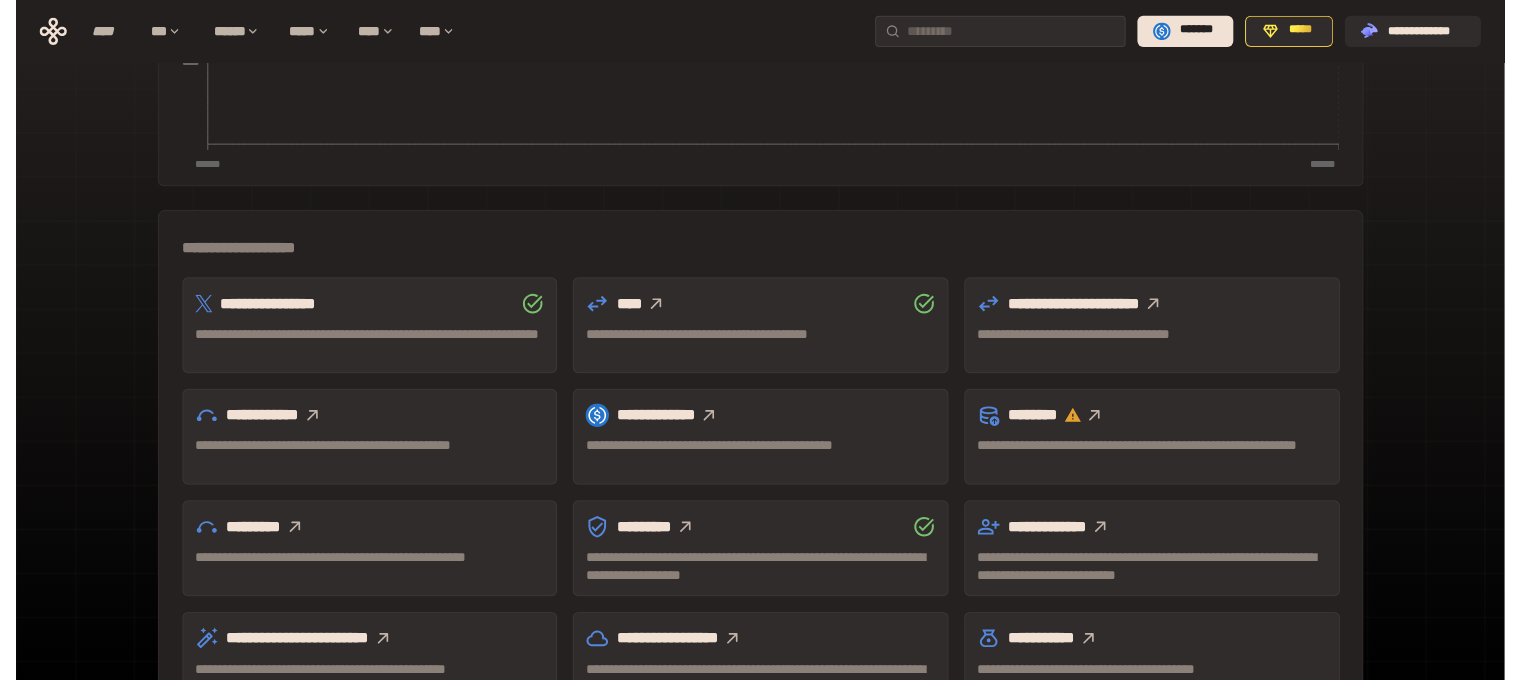scroll, scrollTop: 500, scrollLeft: 0, axis: vertical 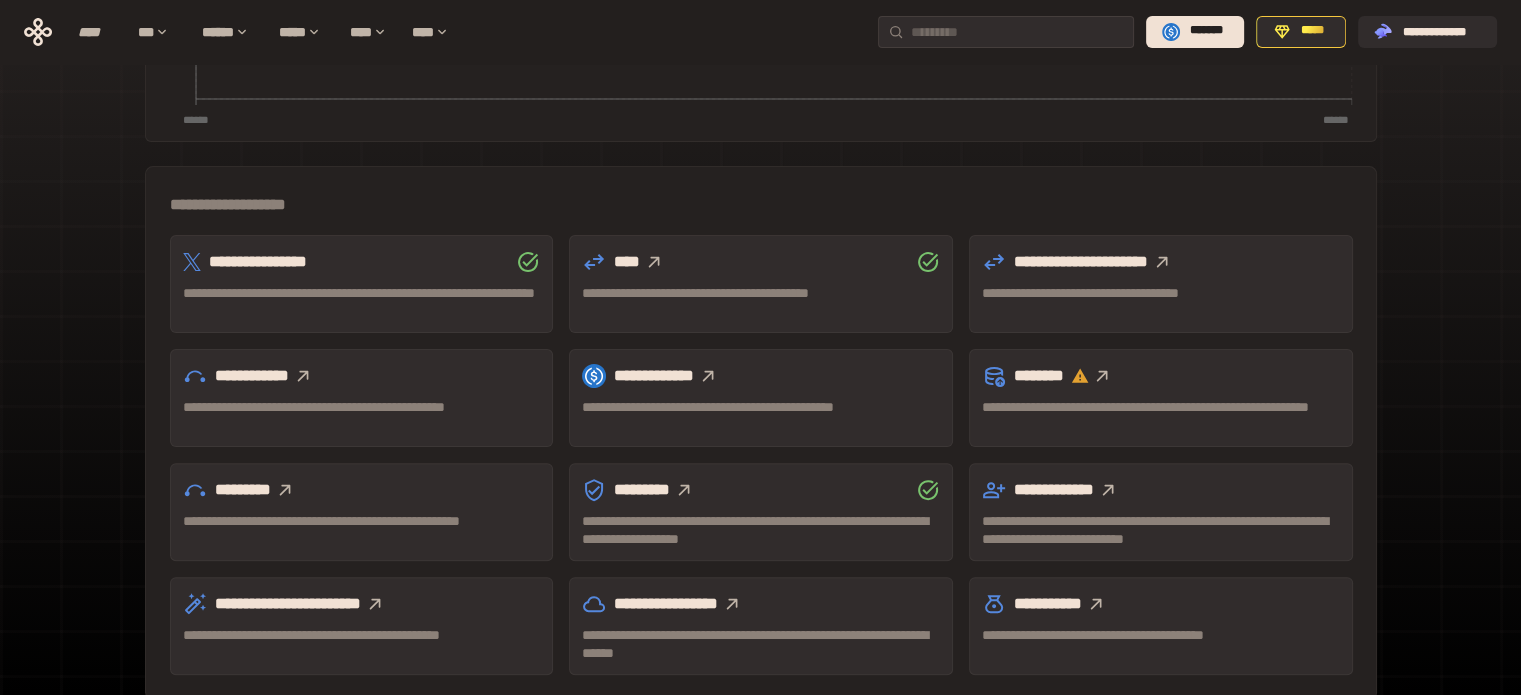 click 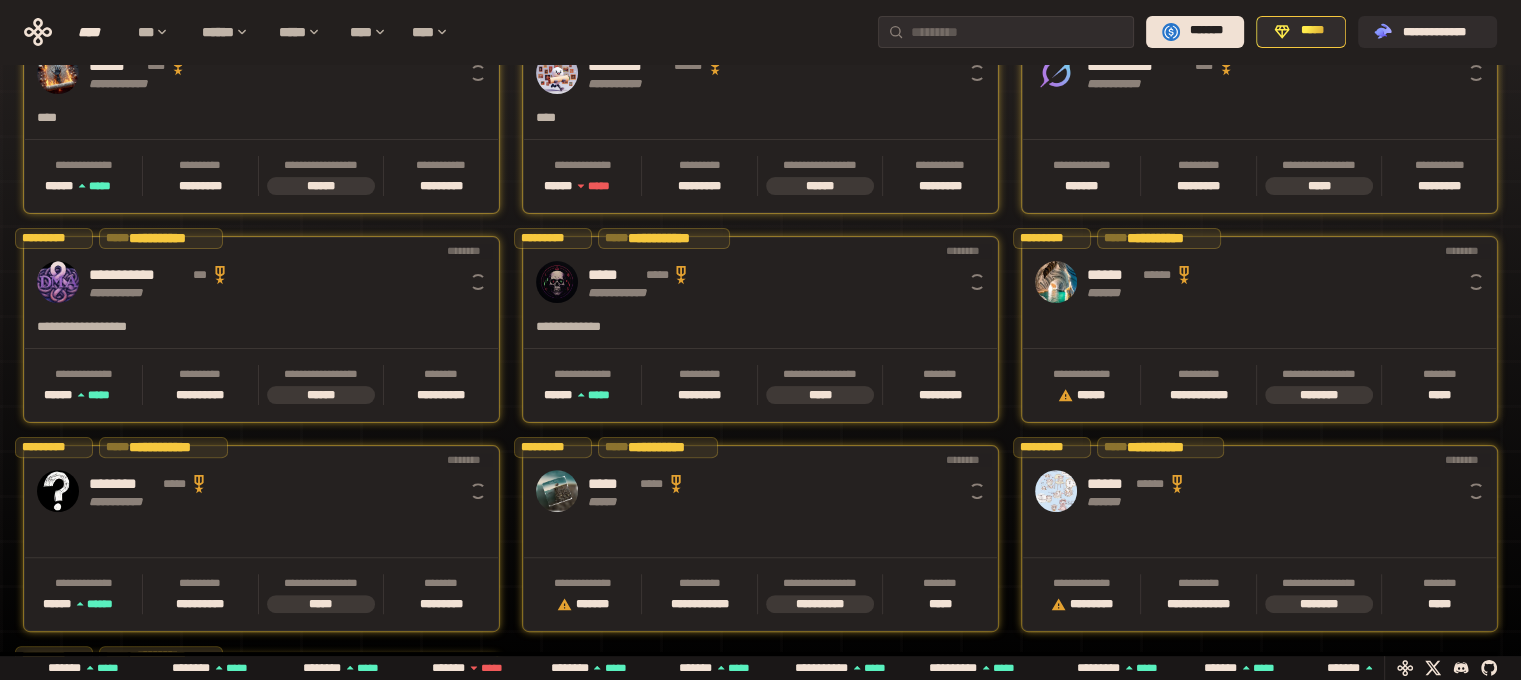 scroll, scrollTop: 0, scrollLeft: 16, axis: horizontal 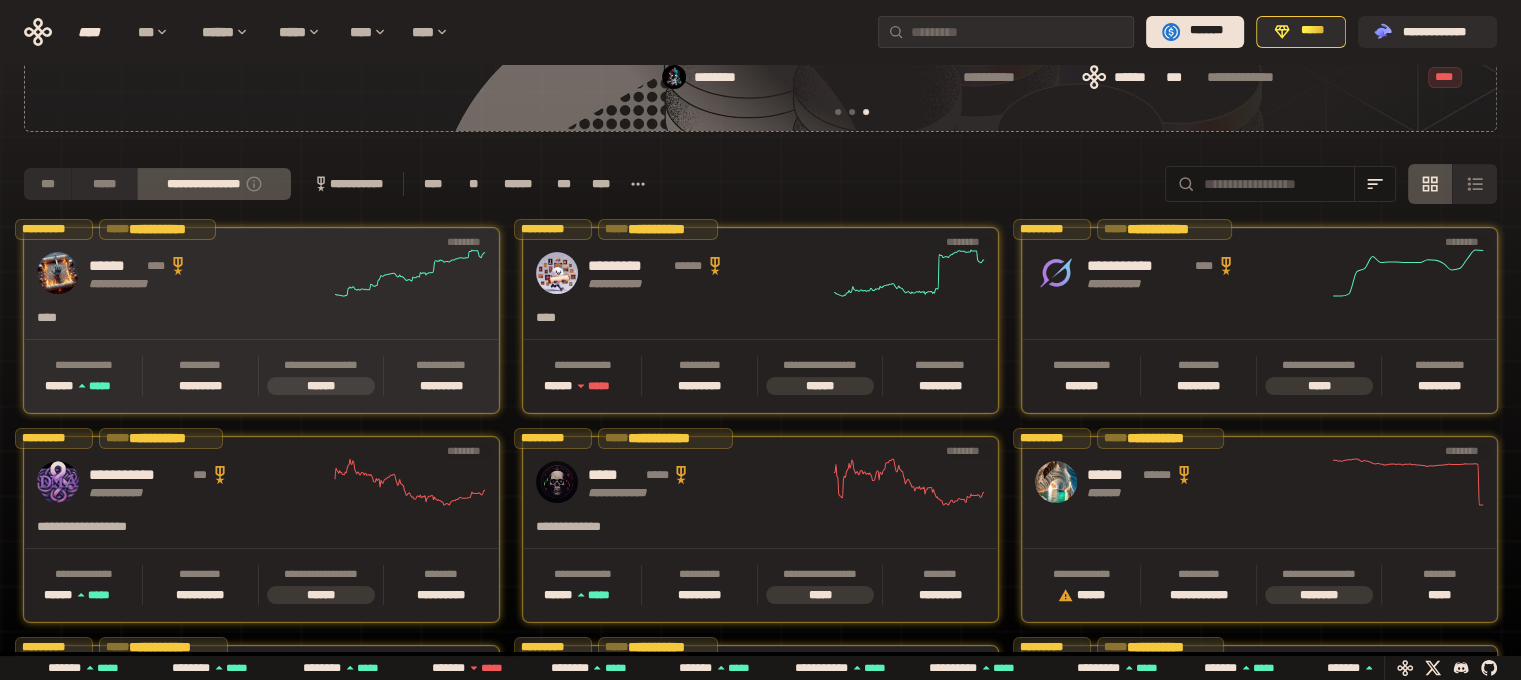 click on "**********" at bounding box center (261, 273) 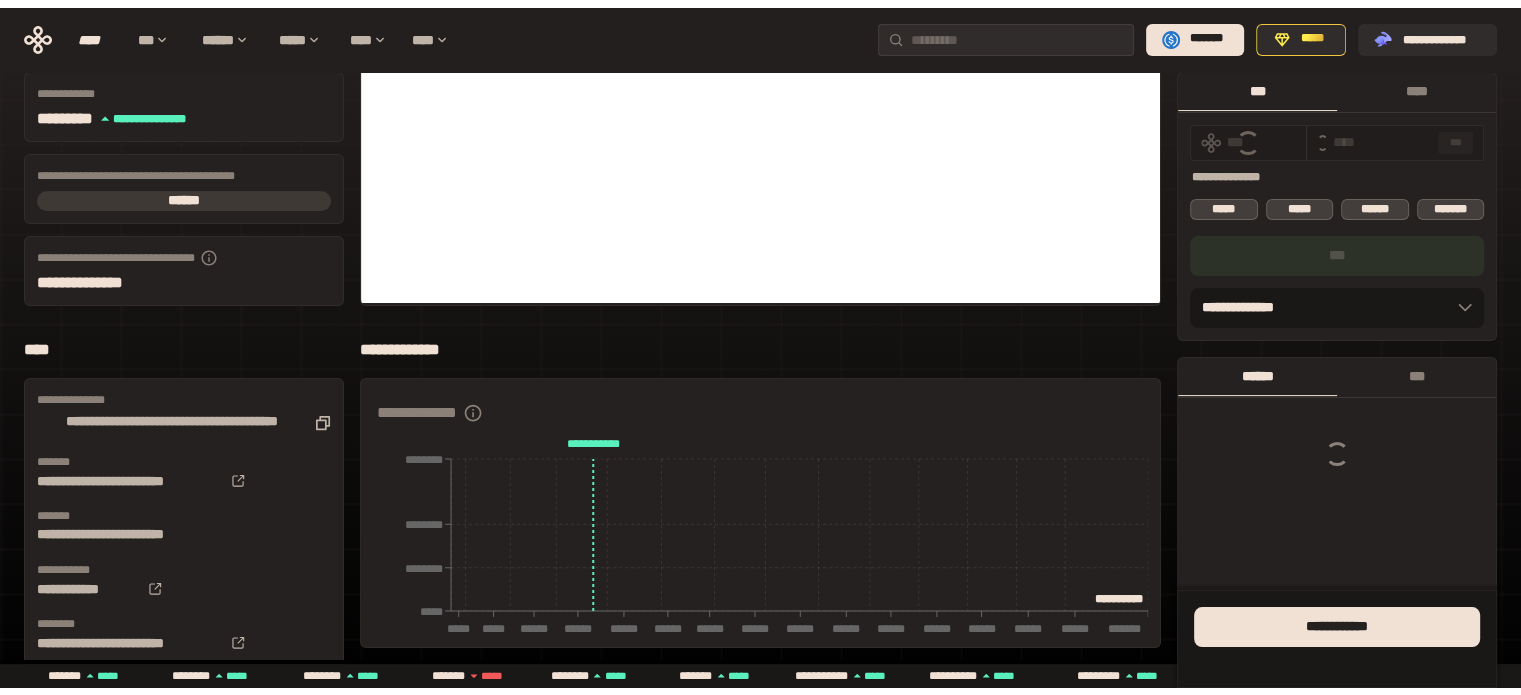 scroll, scrollTop: 0, scrollLeft: 0, axis: both 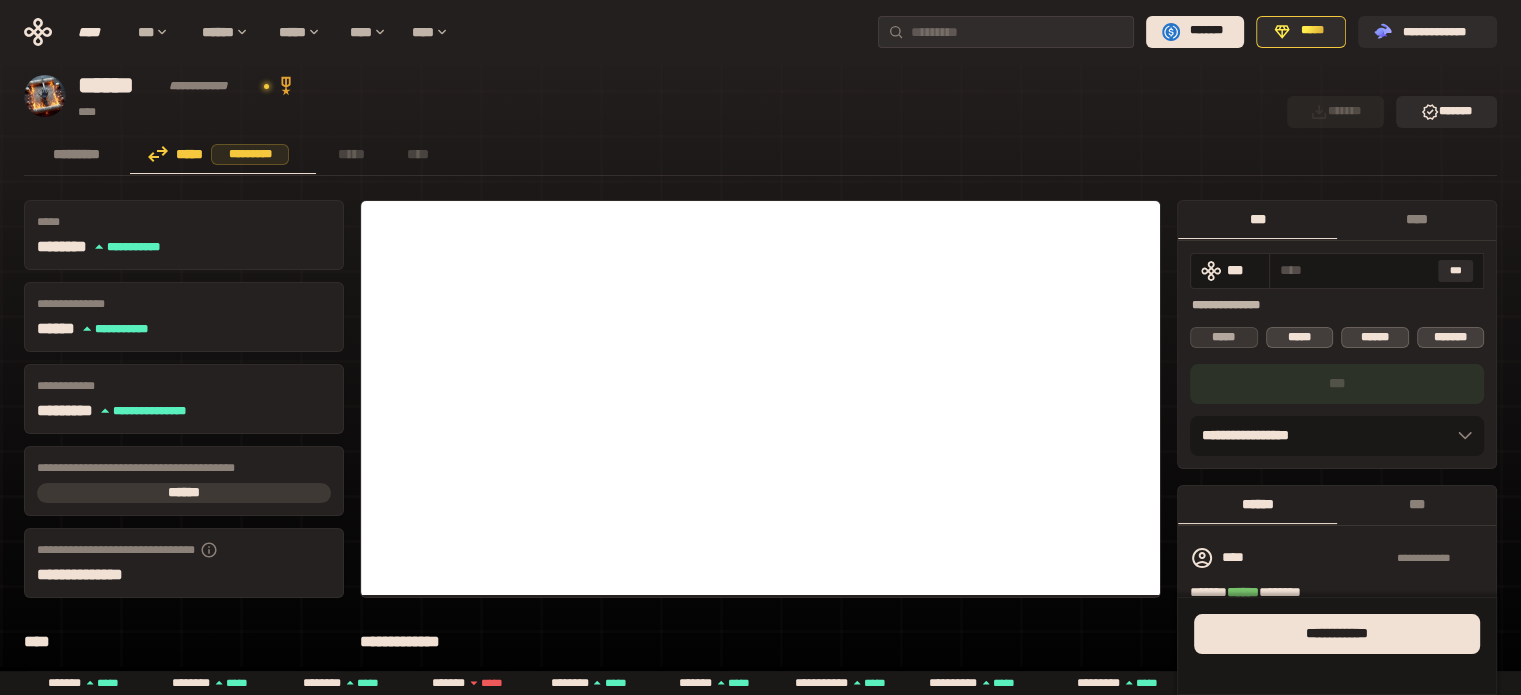 click on "*****" at bounding box center (1224, 337) 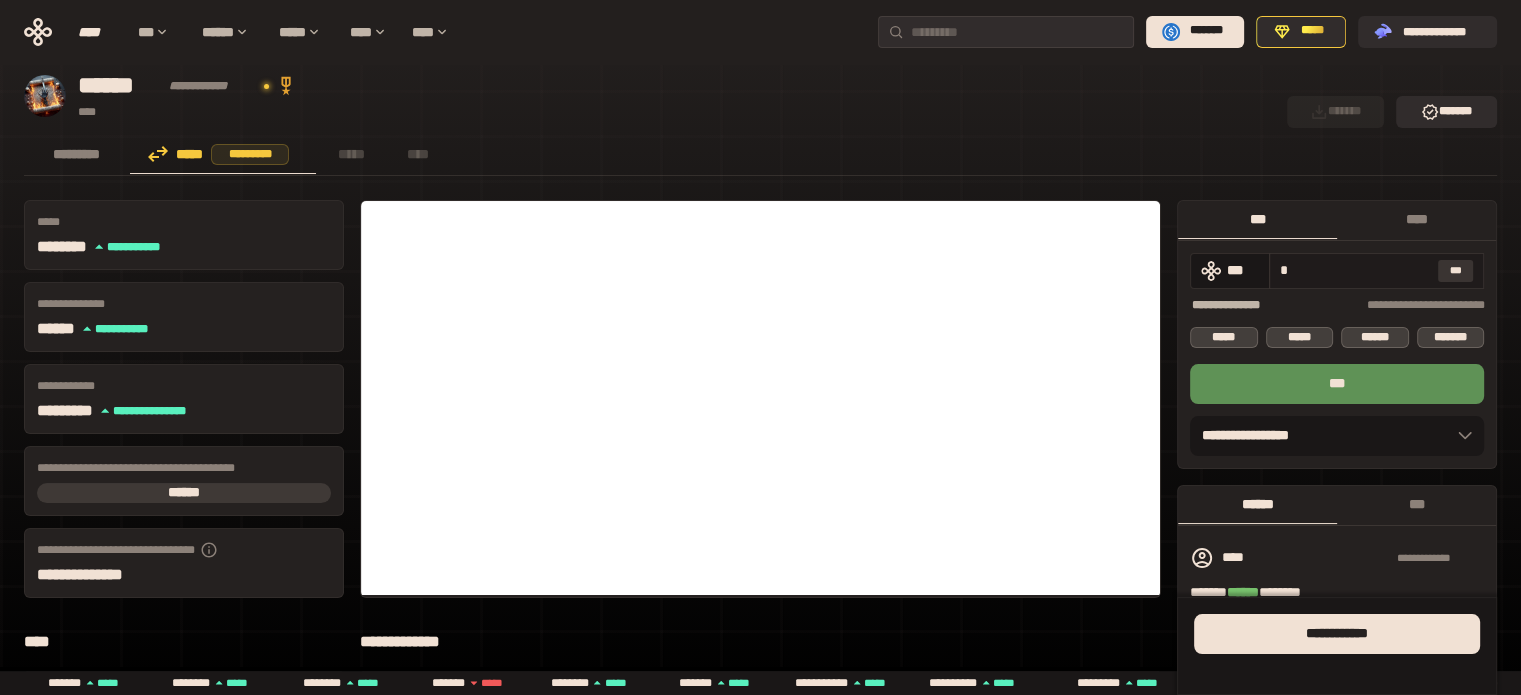 click on "***" at bounding box center [1456, 271] 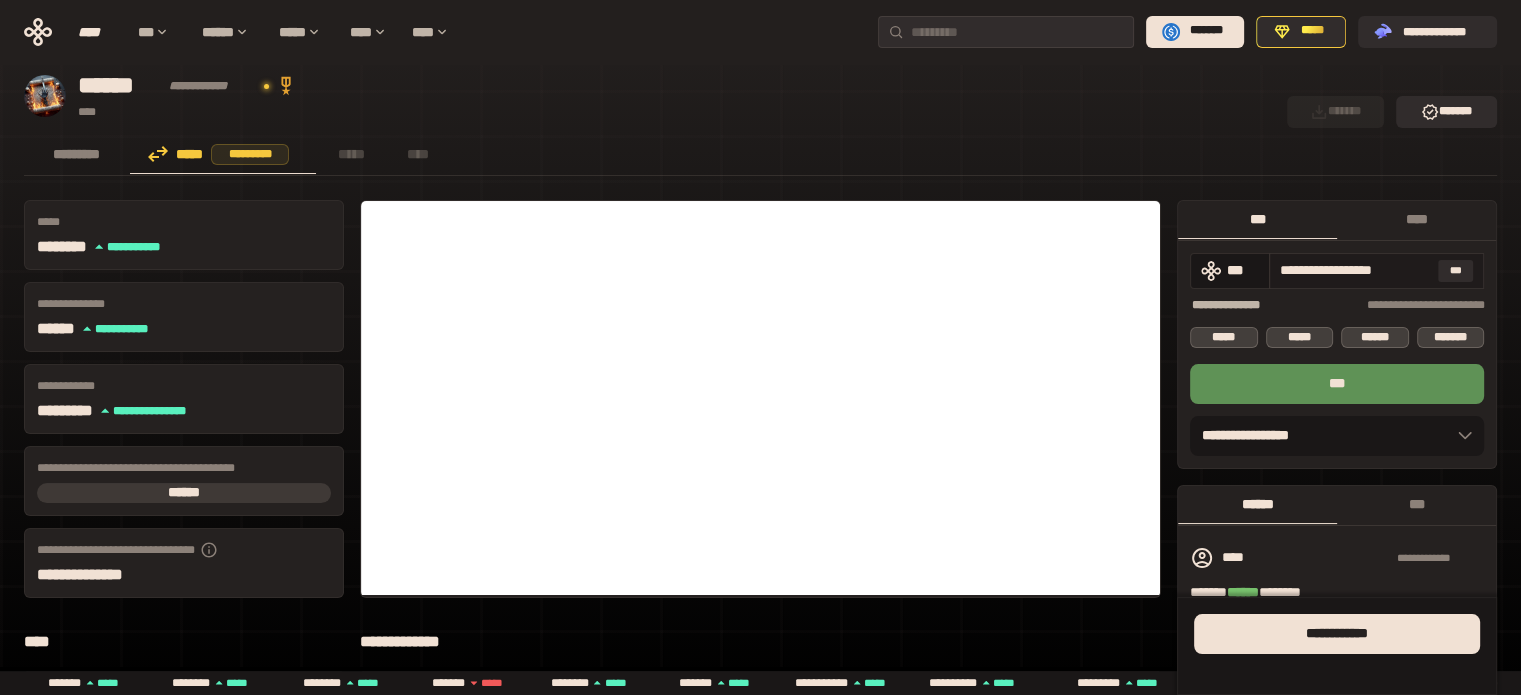 click on "**********" at bounding box center (1355, 270) 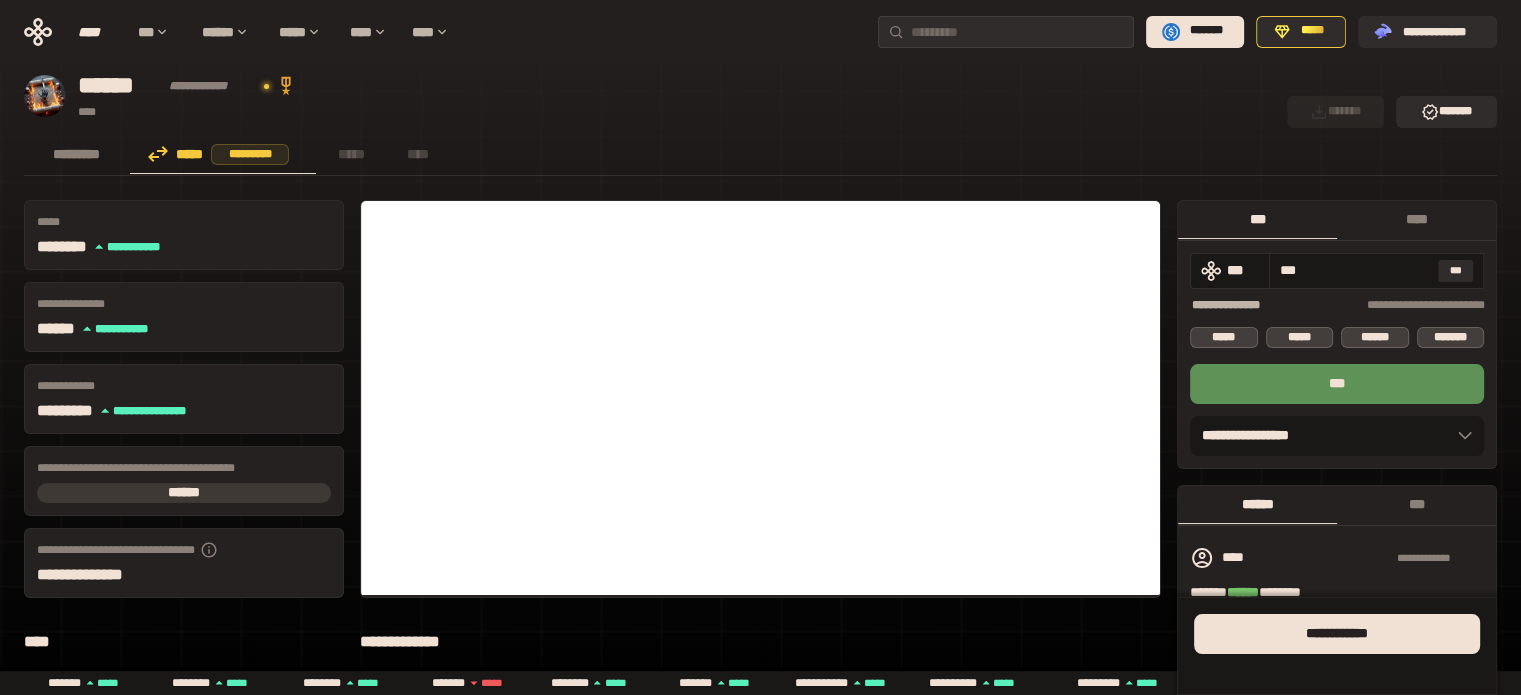 type on "**" 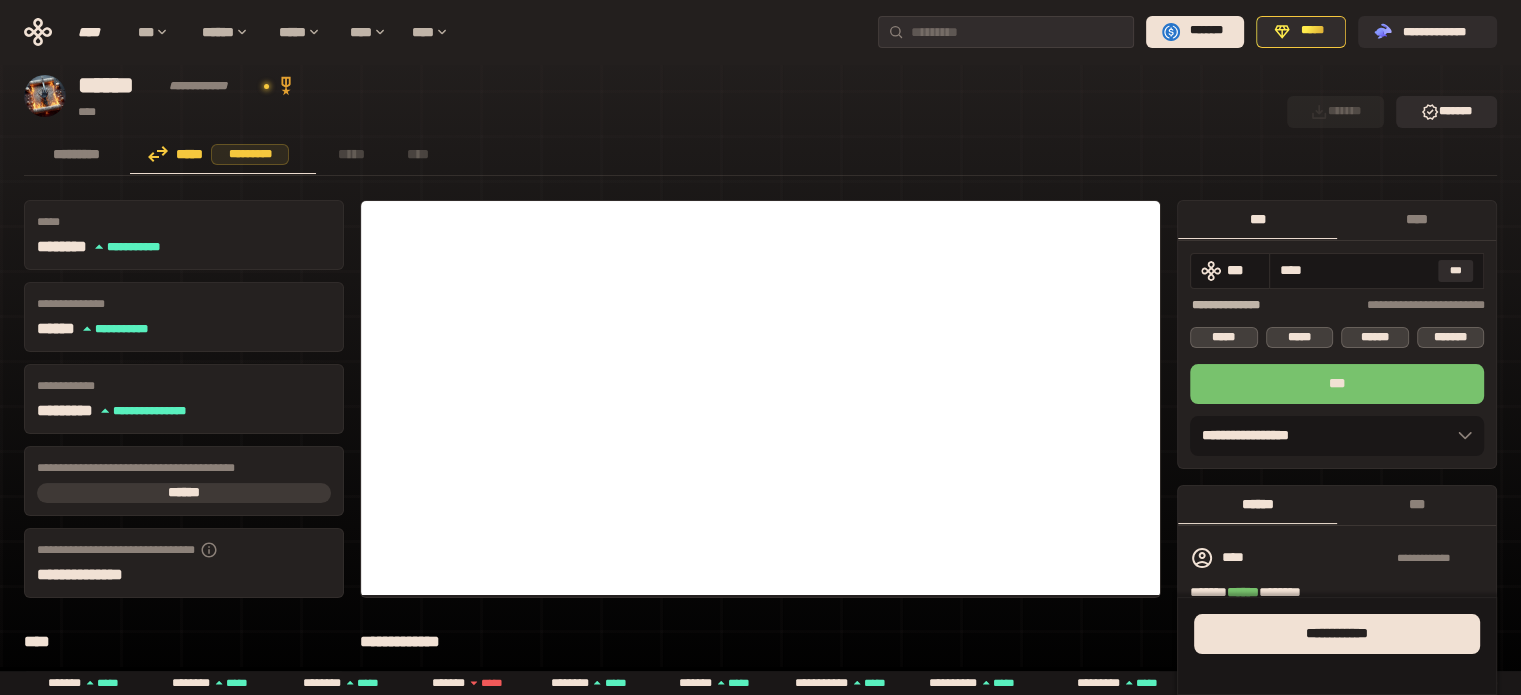 type on "****" 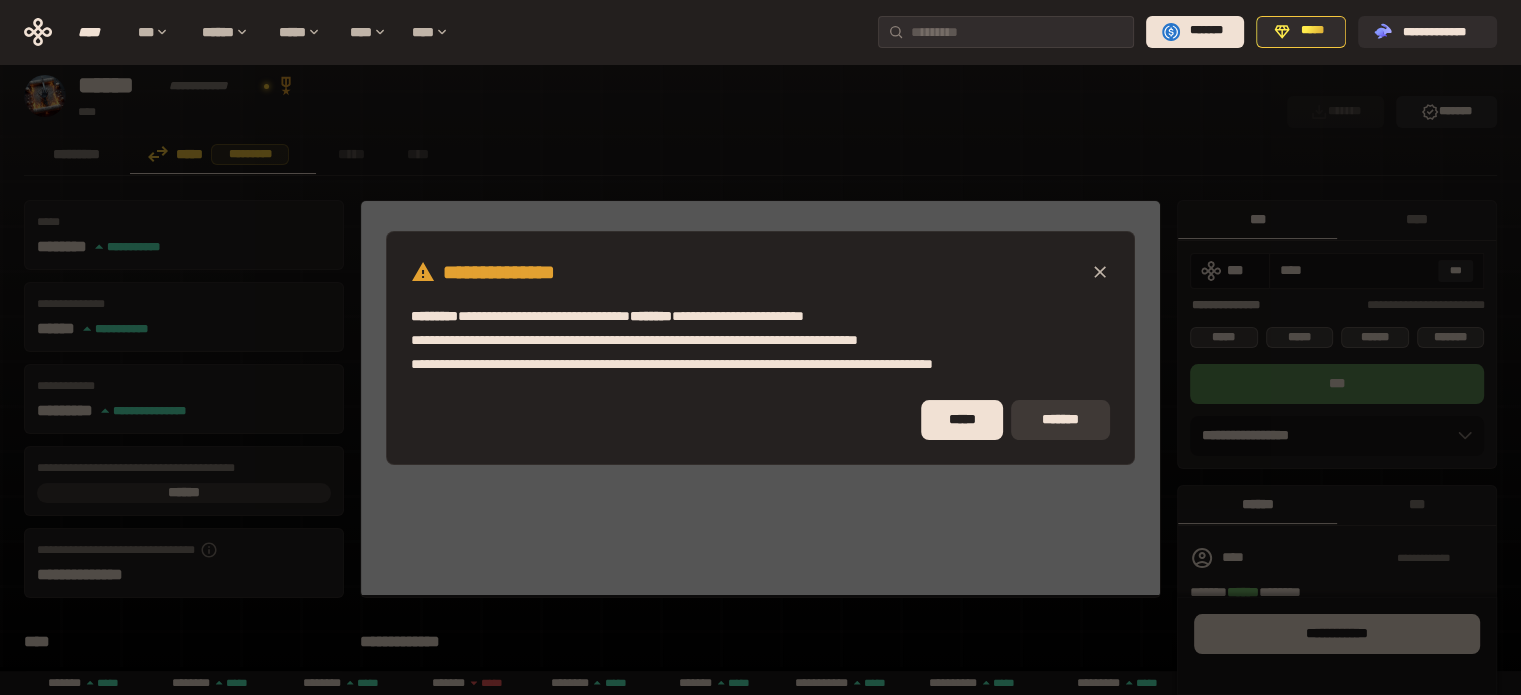 click on "*******" at bounding box center (1060, 420) 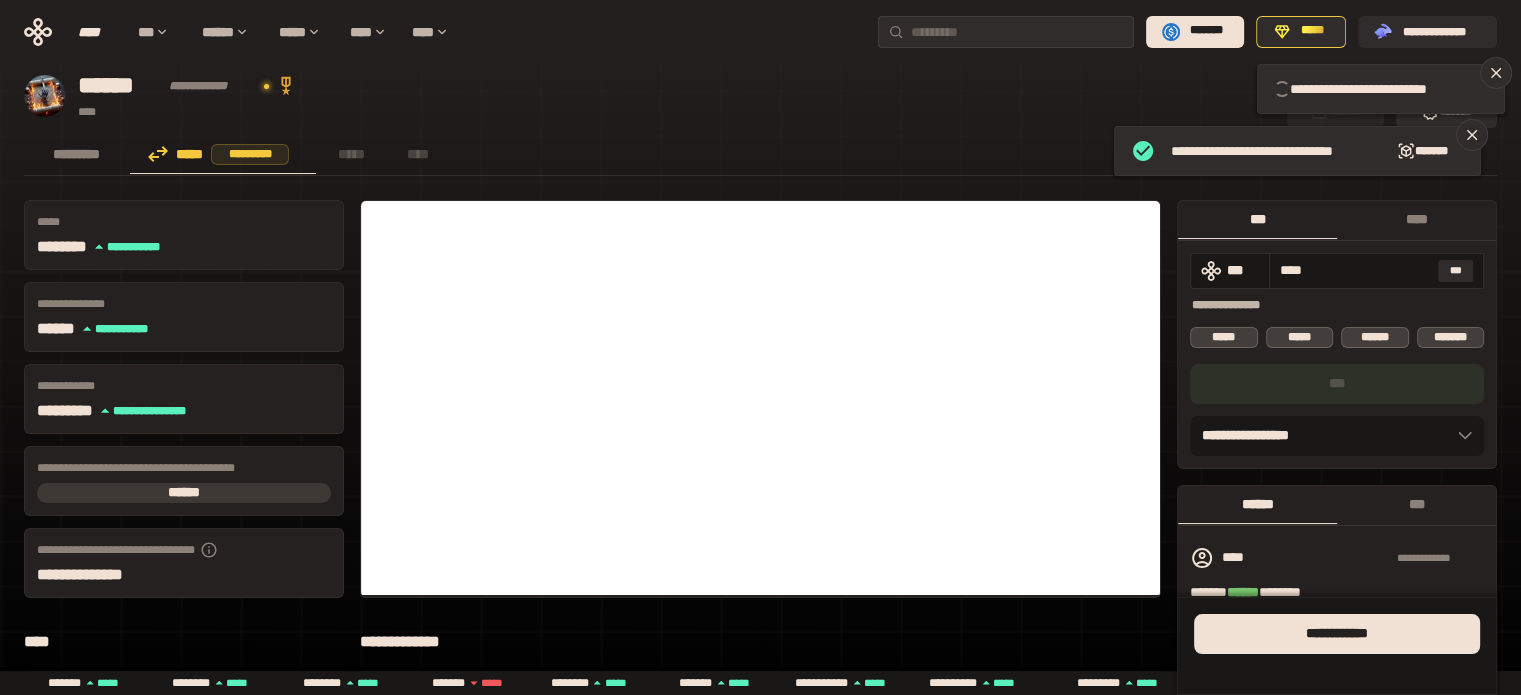 type 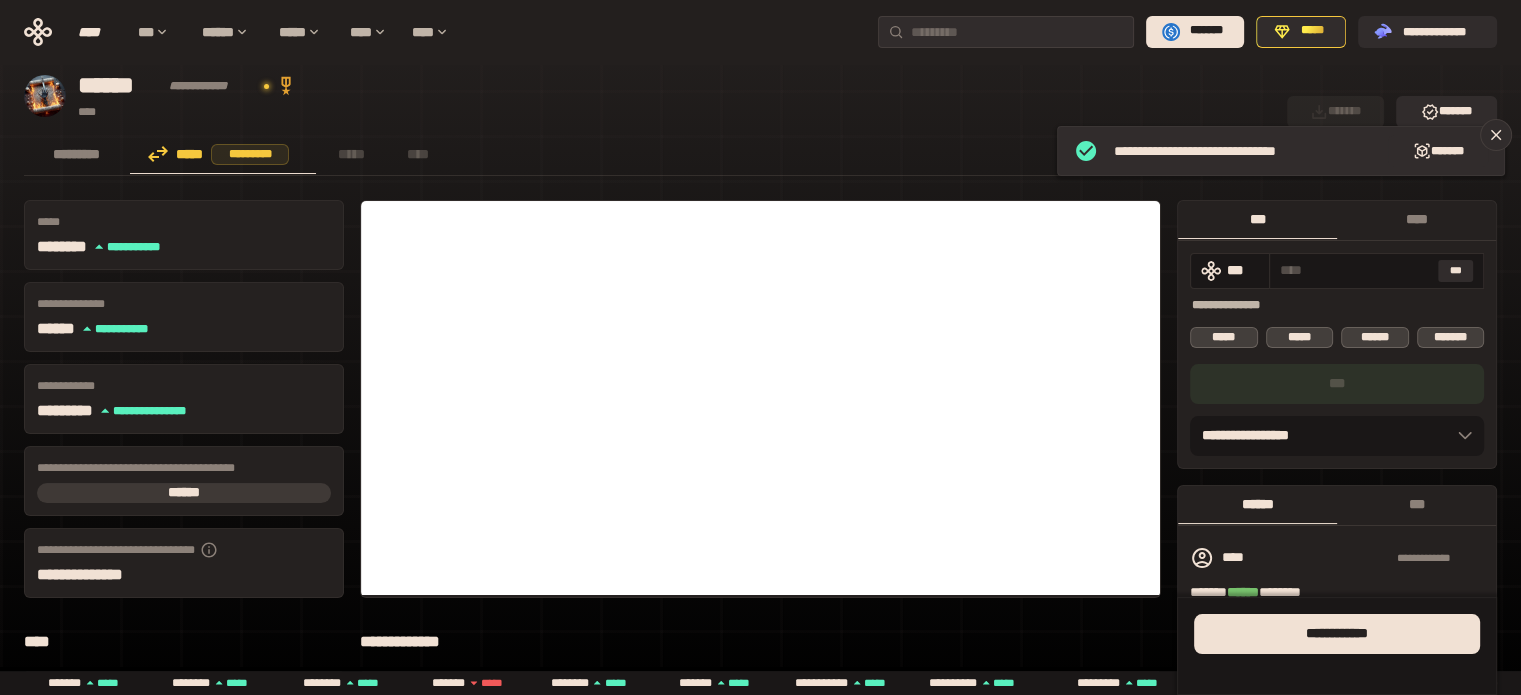 click on "*****" at bounding box center (351, 154) 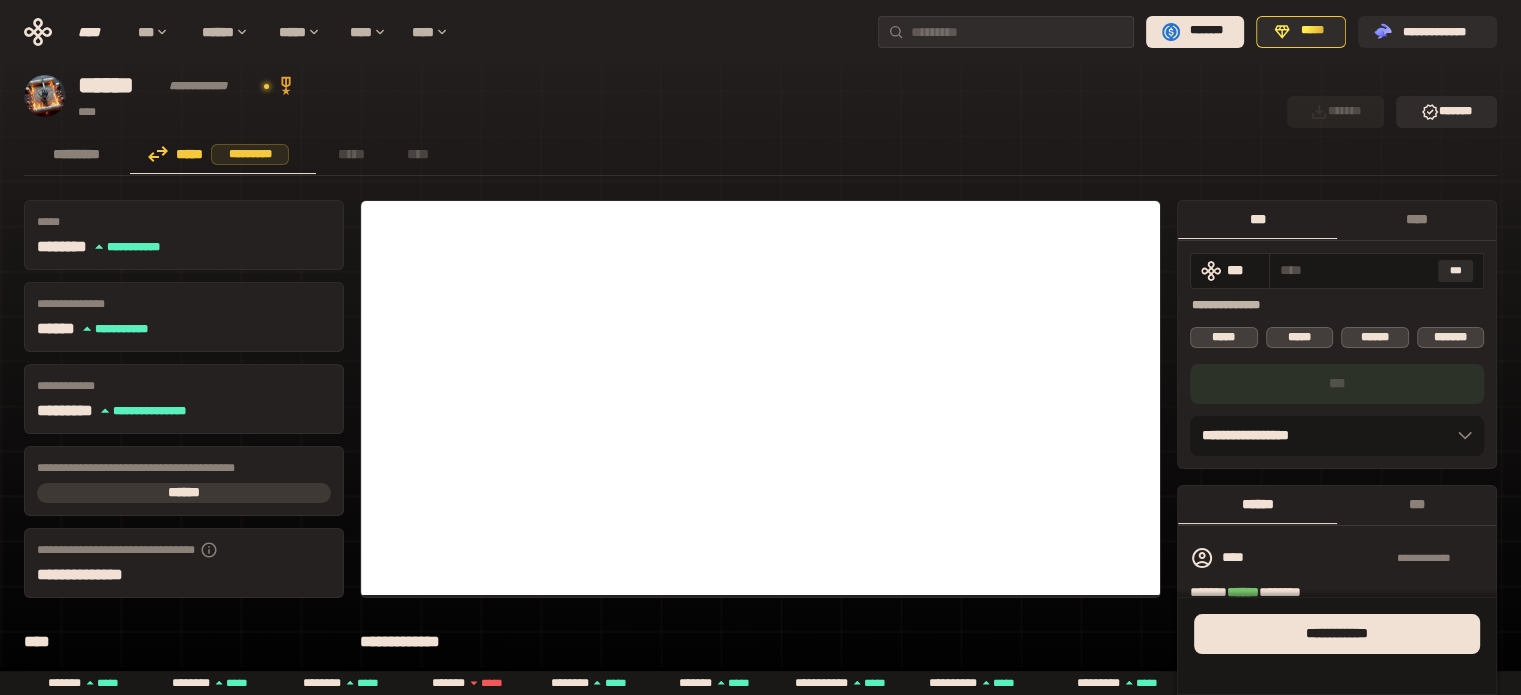 click on "*********" at bounding box center [77, 154] 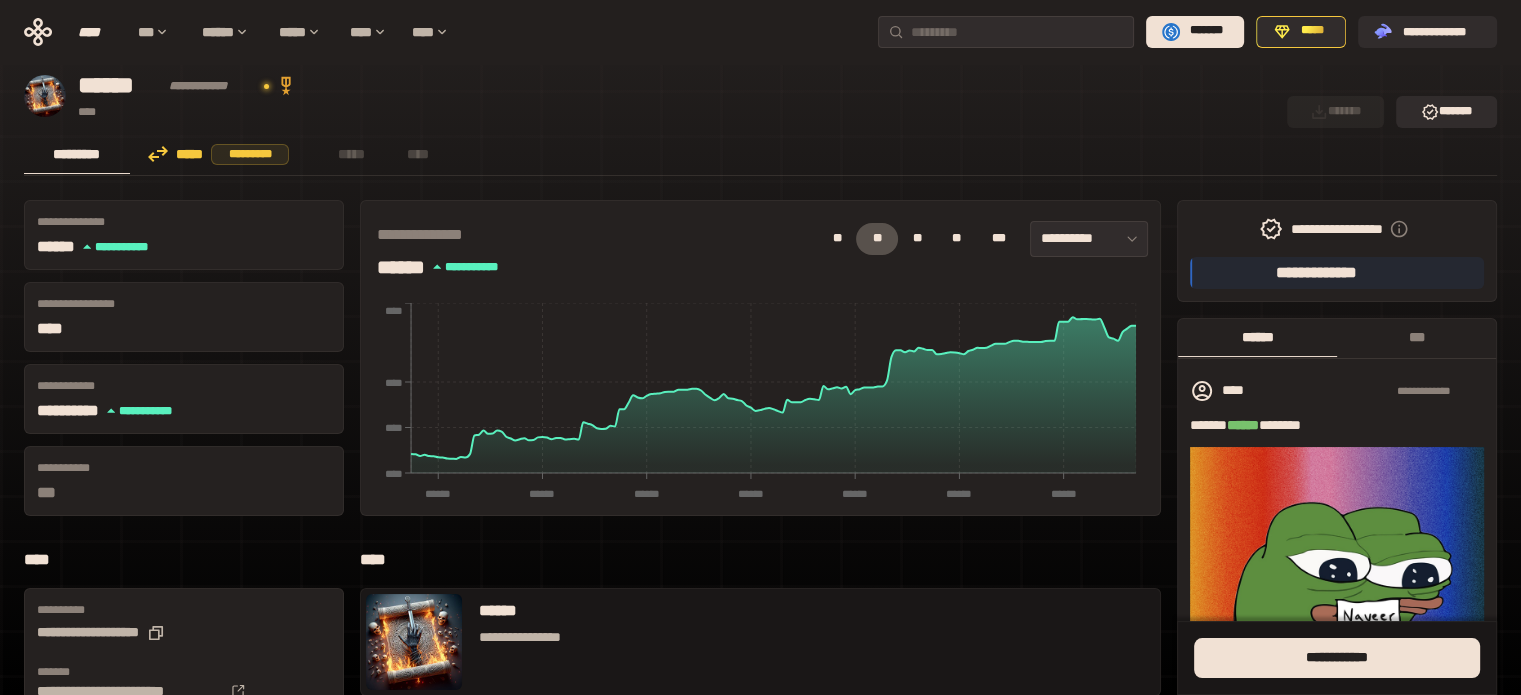 click on "*********" at bounding box center (77, 154) 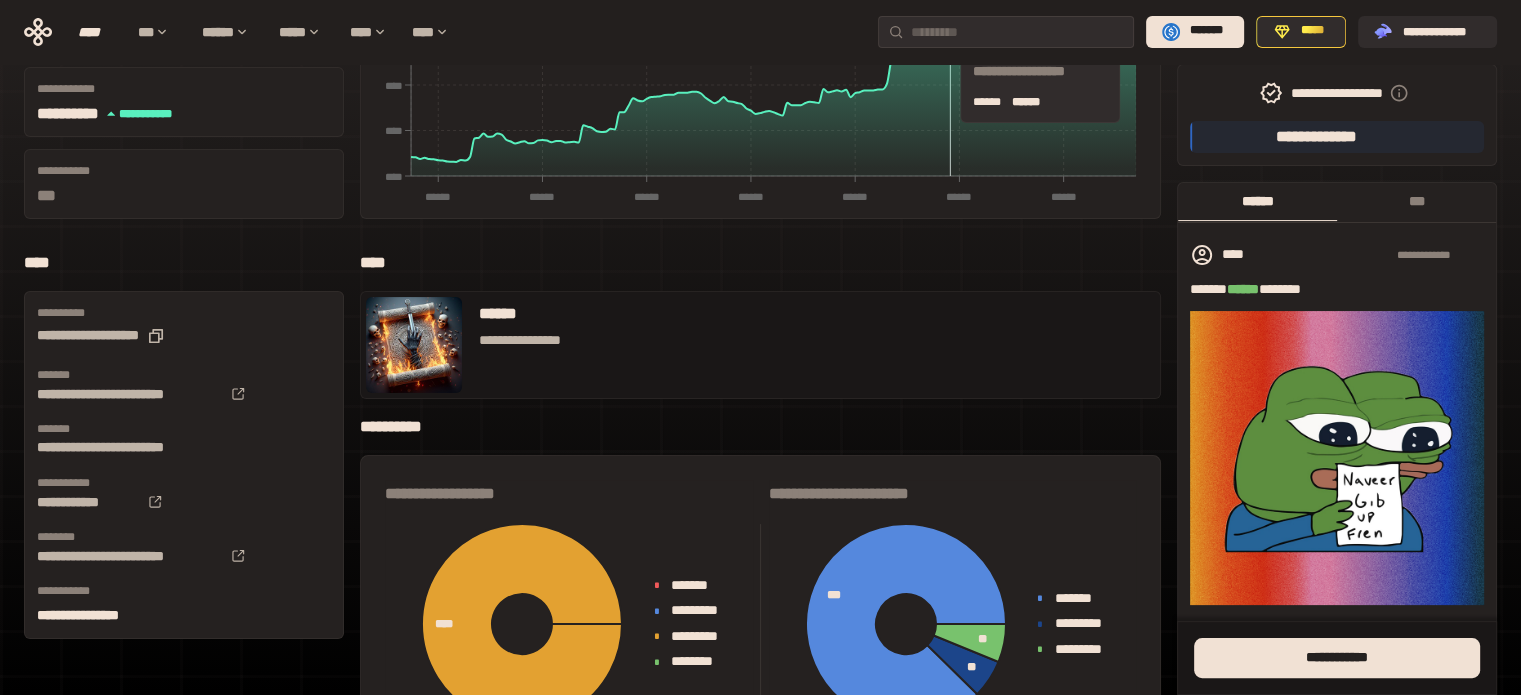 scroll, scrollTop: 300, scrollLeft: 0, axis: vertical 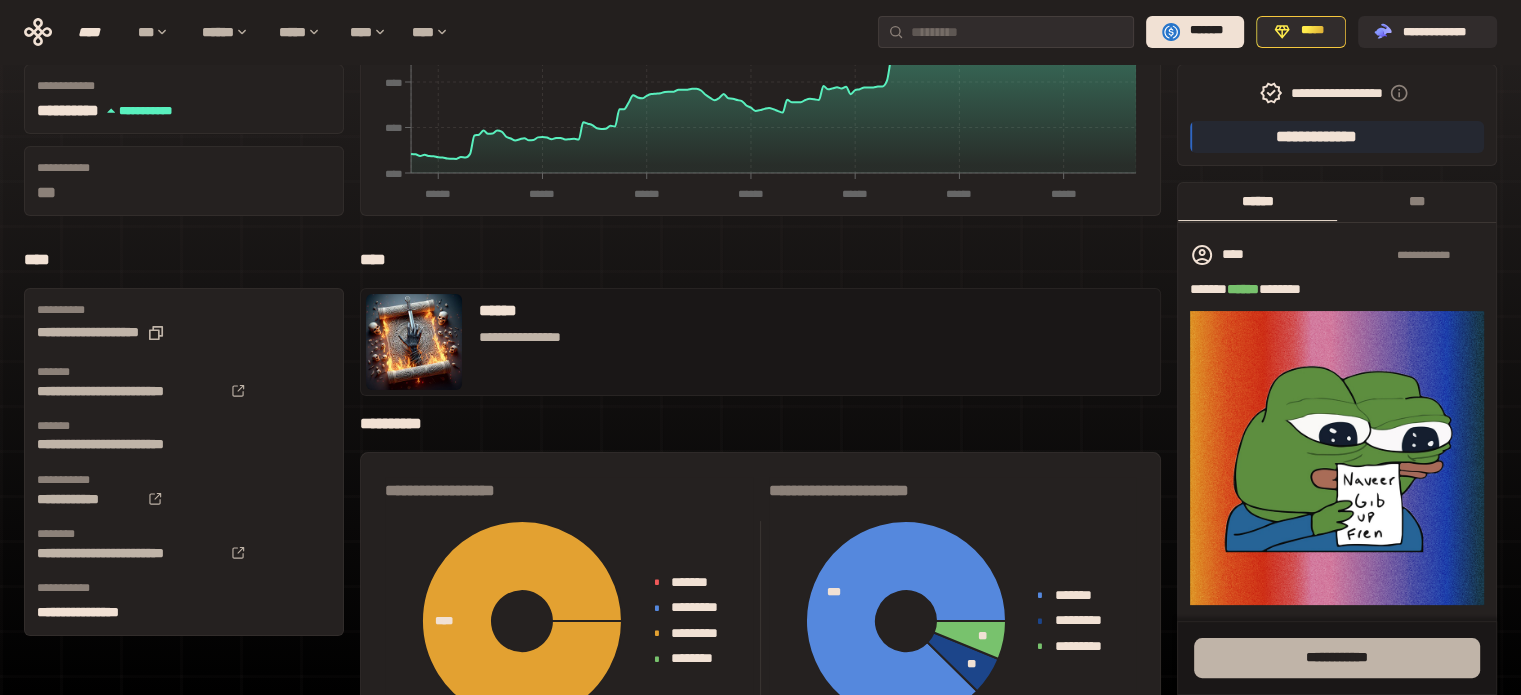 click on "**** *******" at bounding box center (1337, 658) 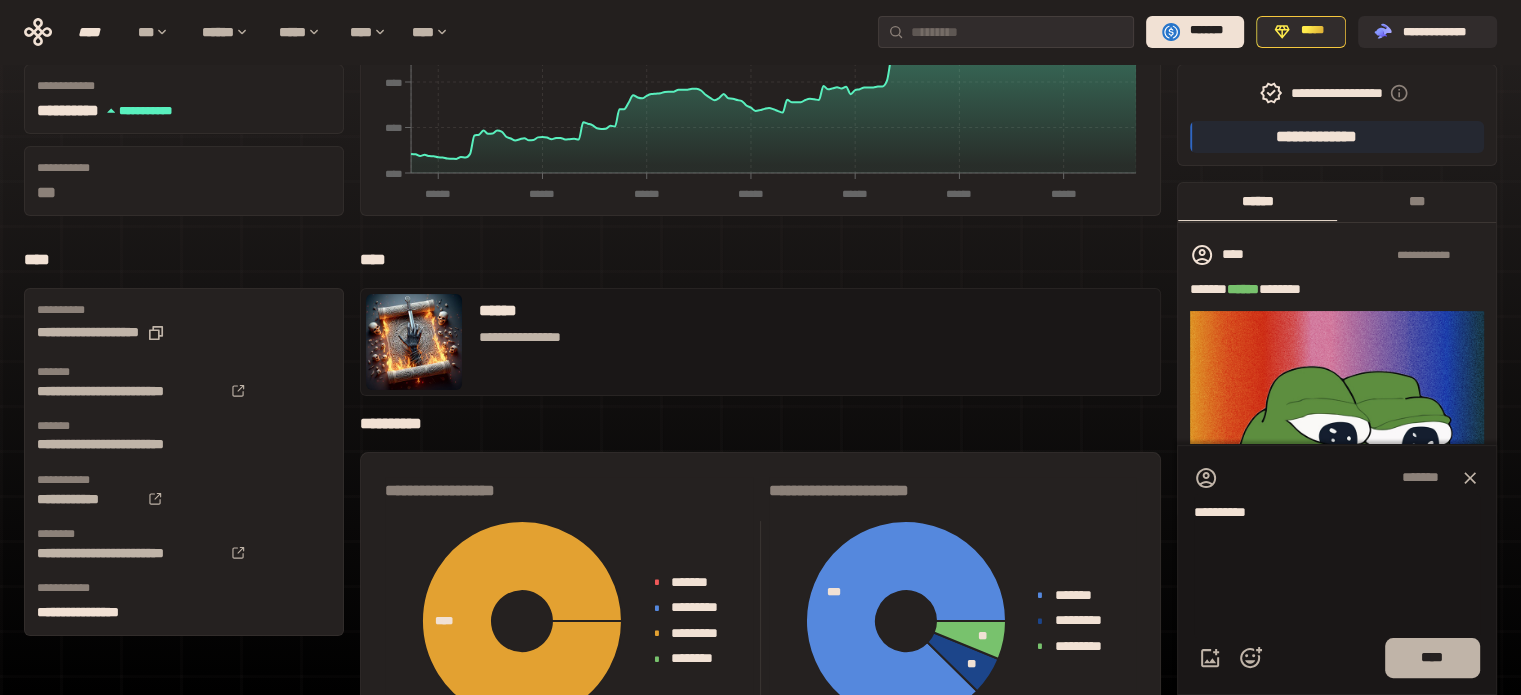type on "**********" 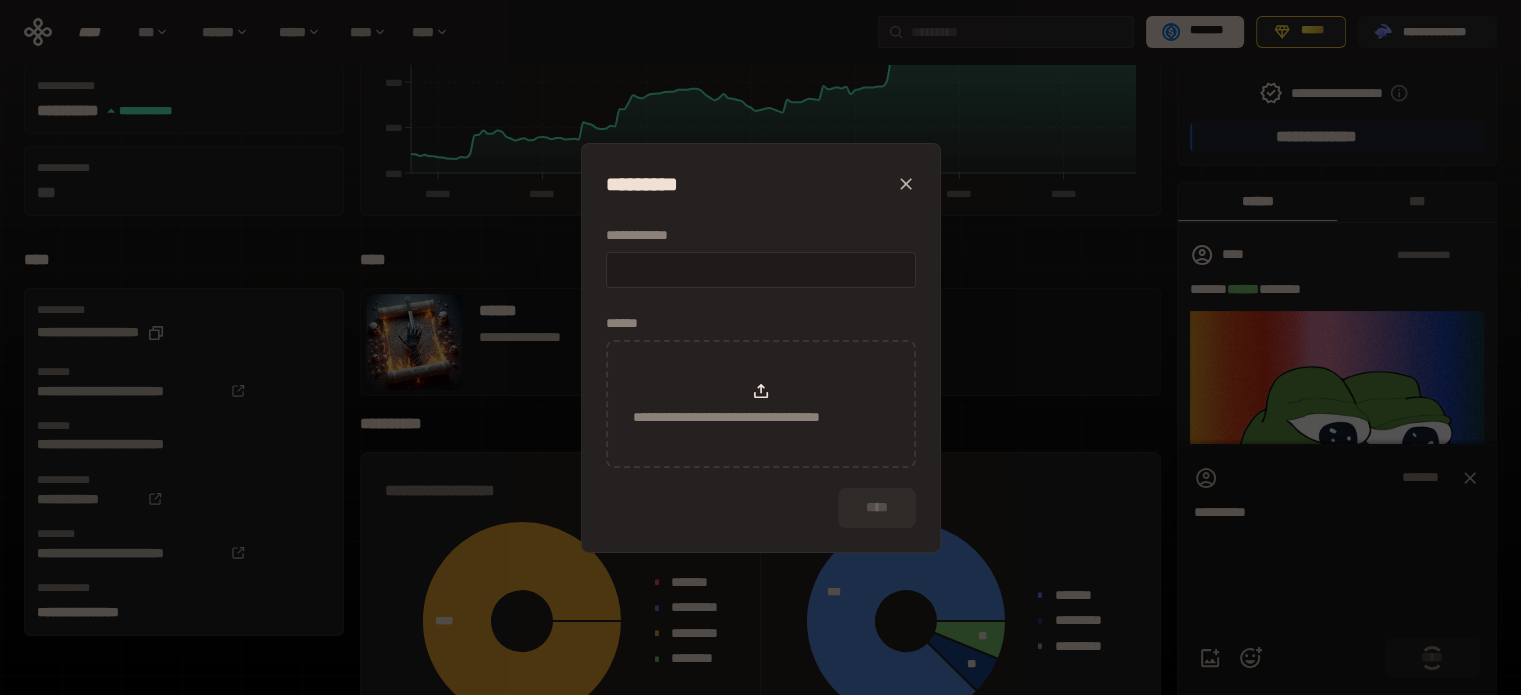 click at bounding box center (761, 269) 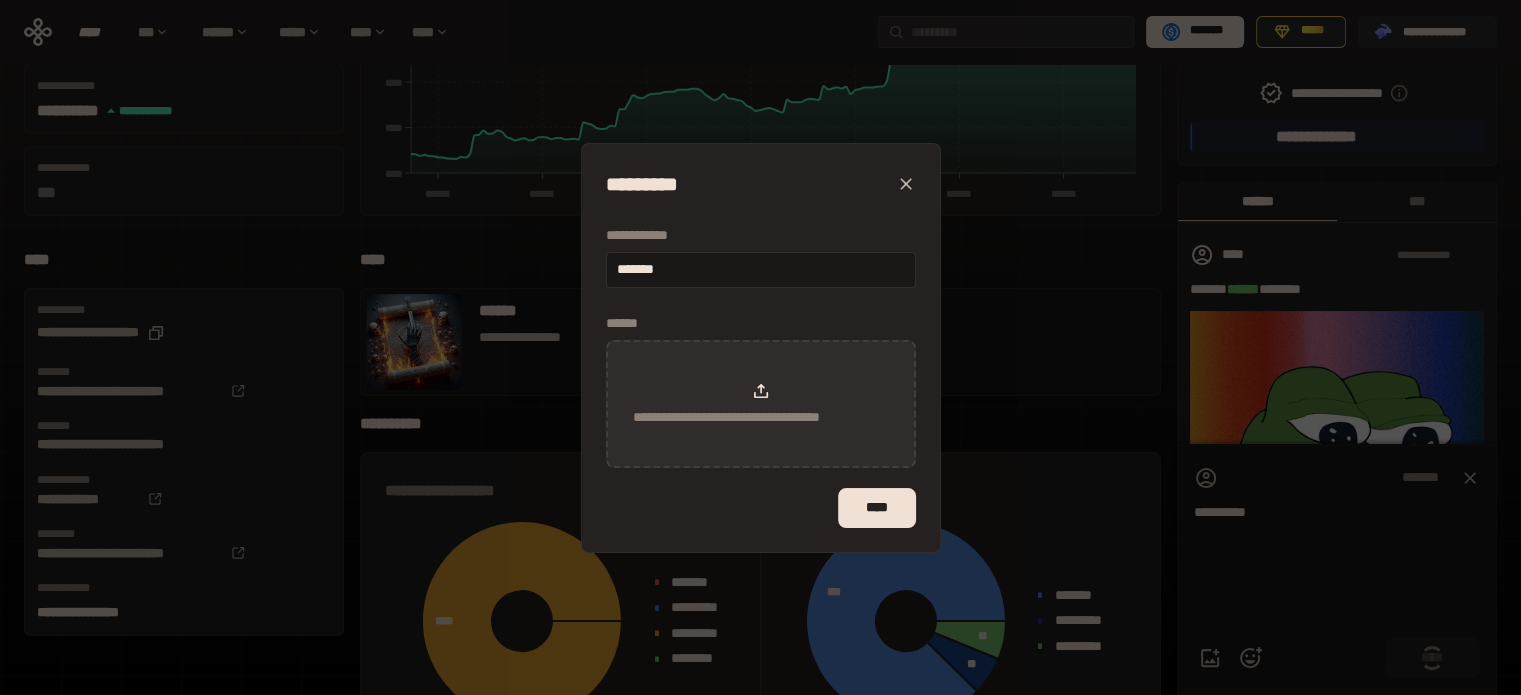 type on "*******" 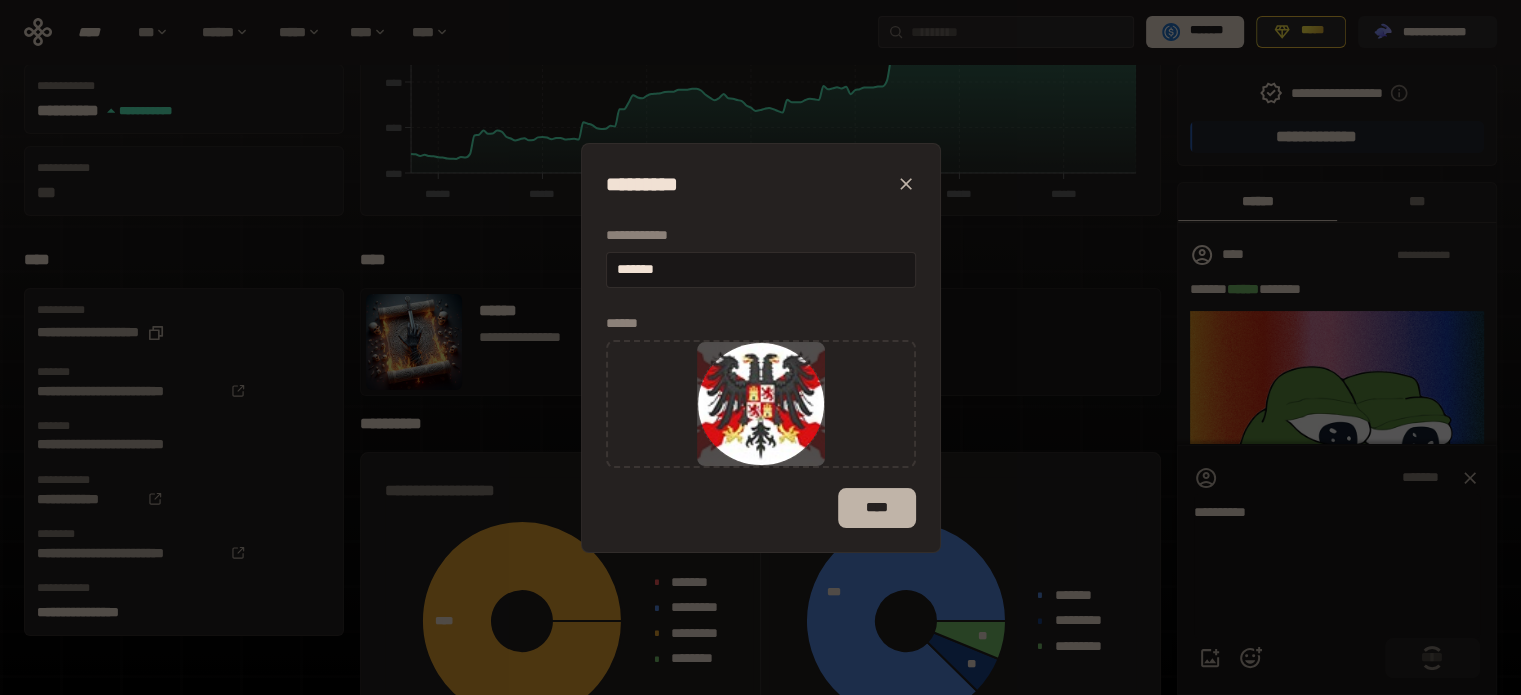click on "****" at bounding box center [876, 508] 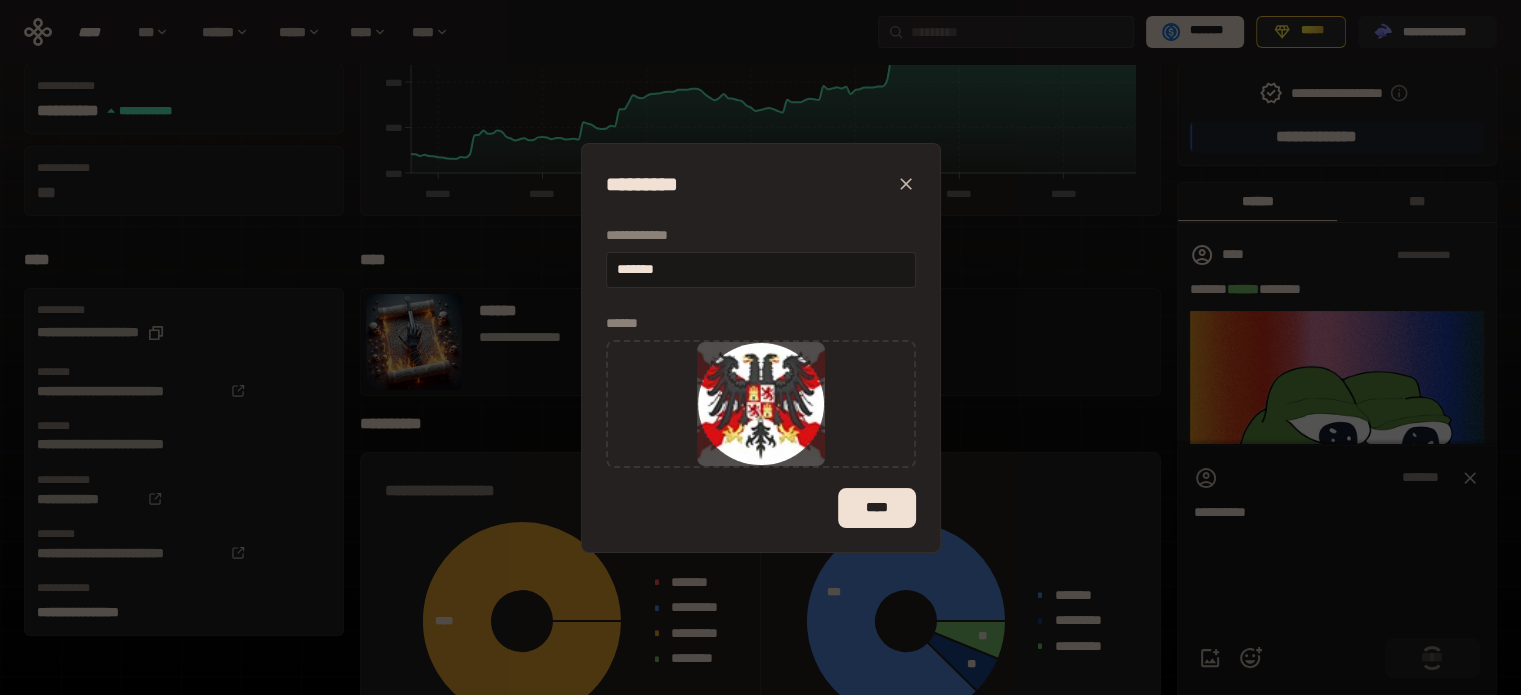 click on "******" at bounding box center (761, 324) 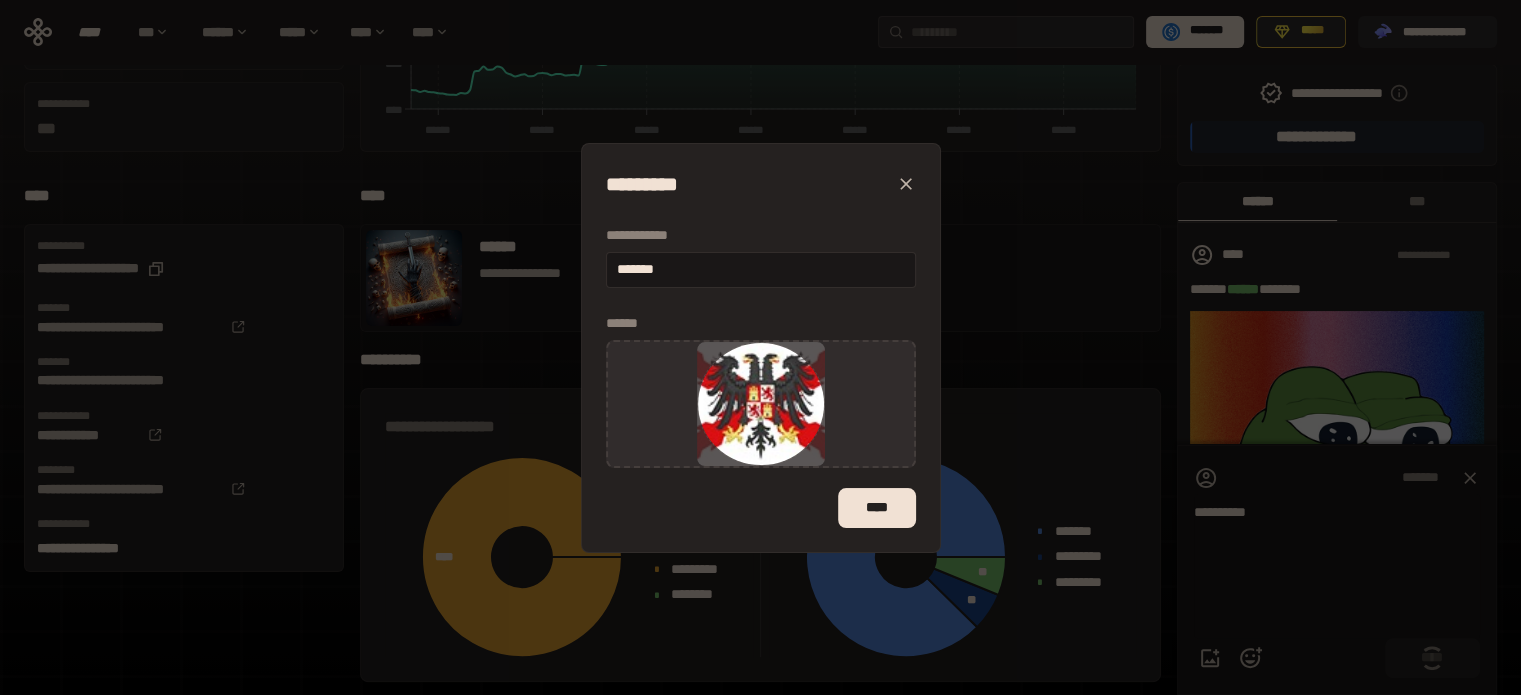 scroll, scrollTop: 441, scrollLeft: 0, axis: vertical 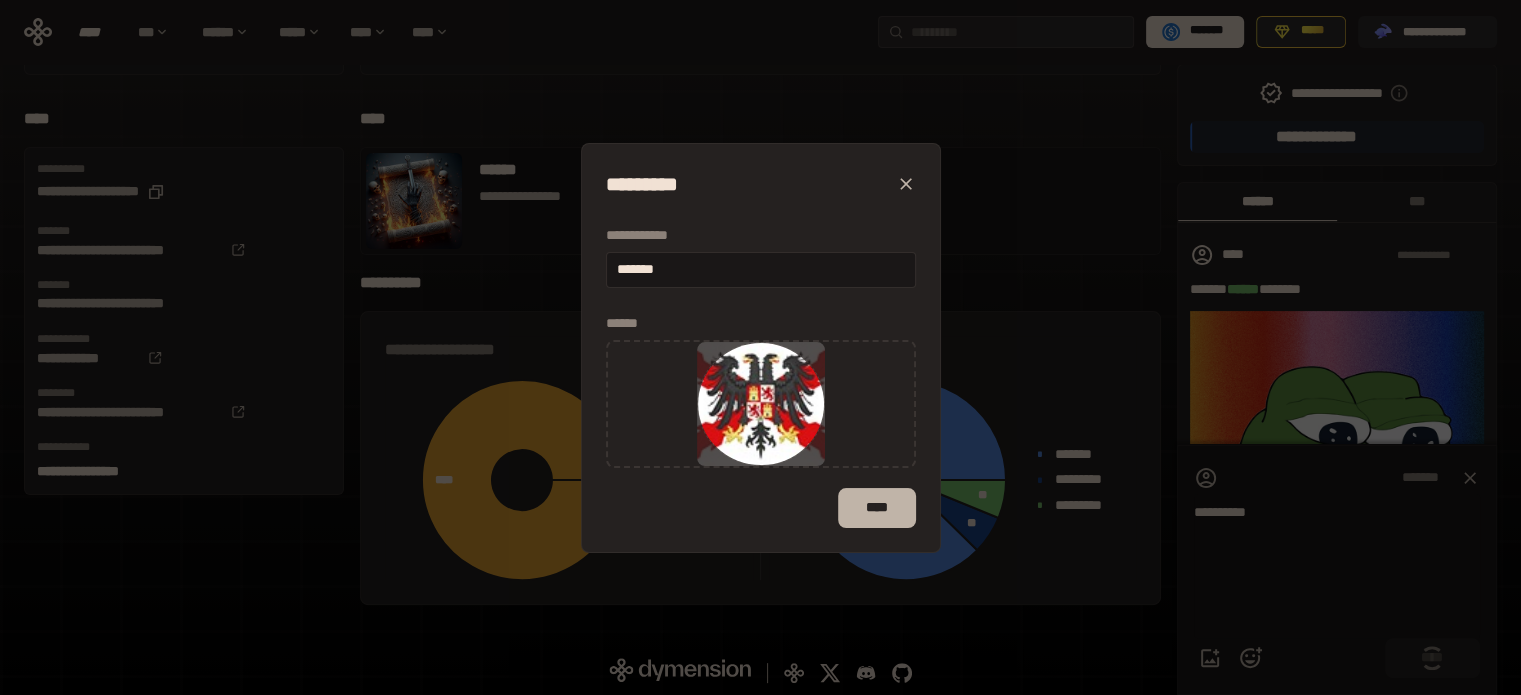 click on "****" at bounding box center (876, 508) 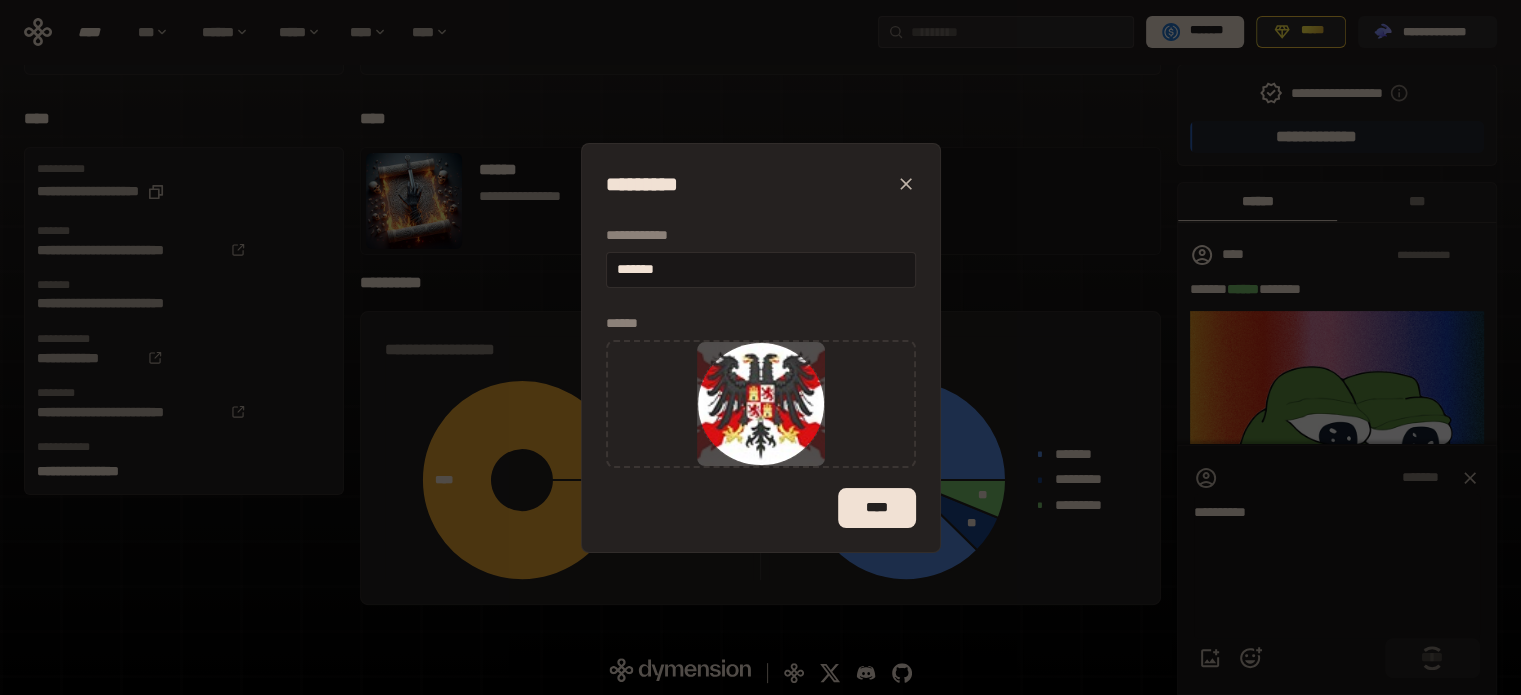 click 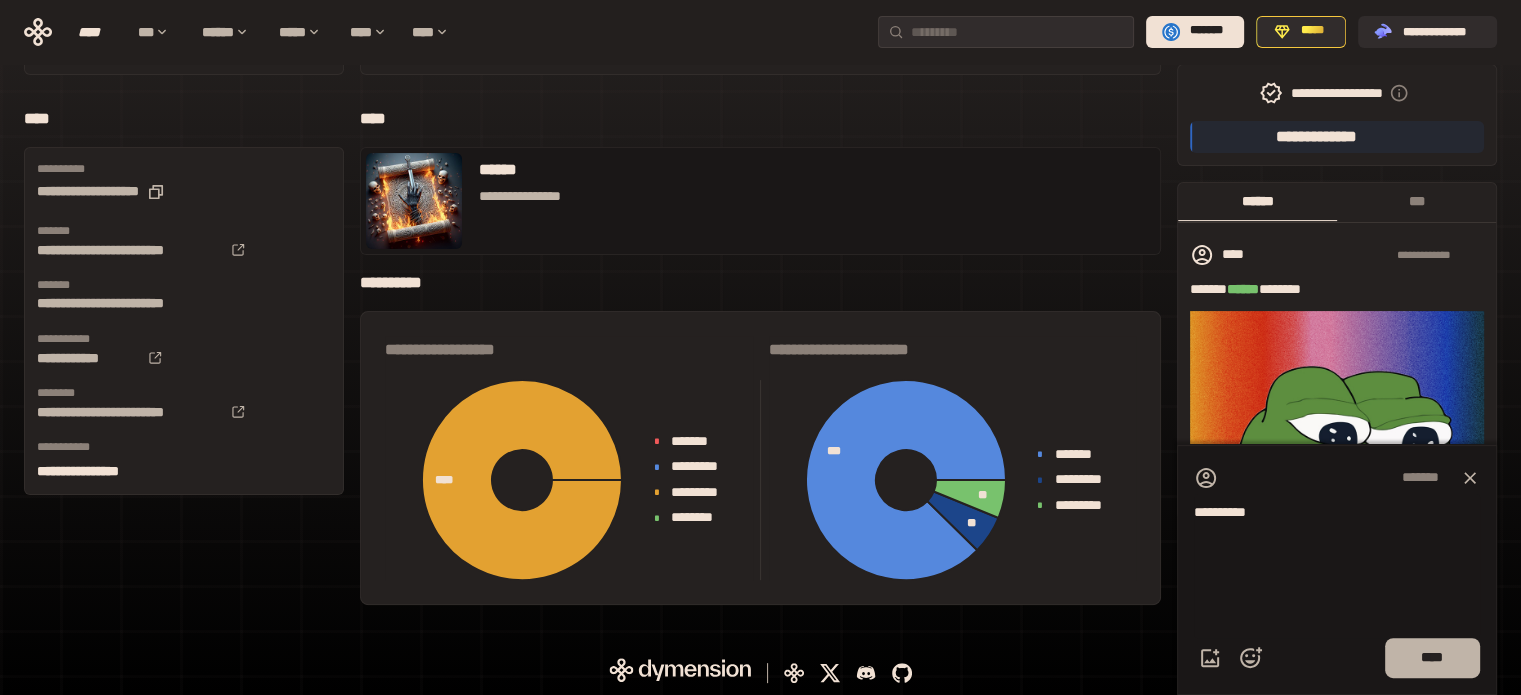 click on "****" at bounding box center (1432, 658) 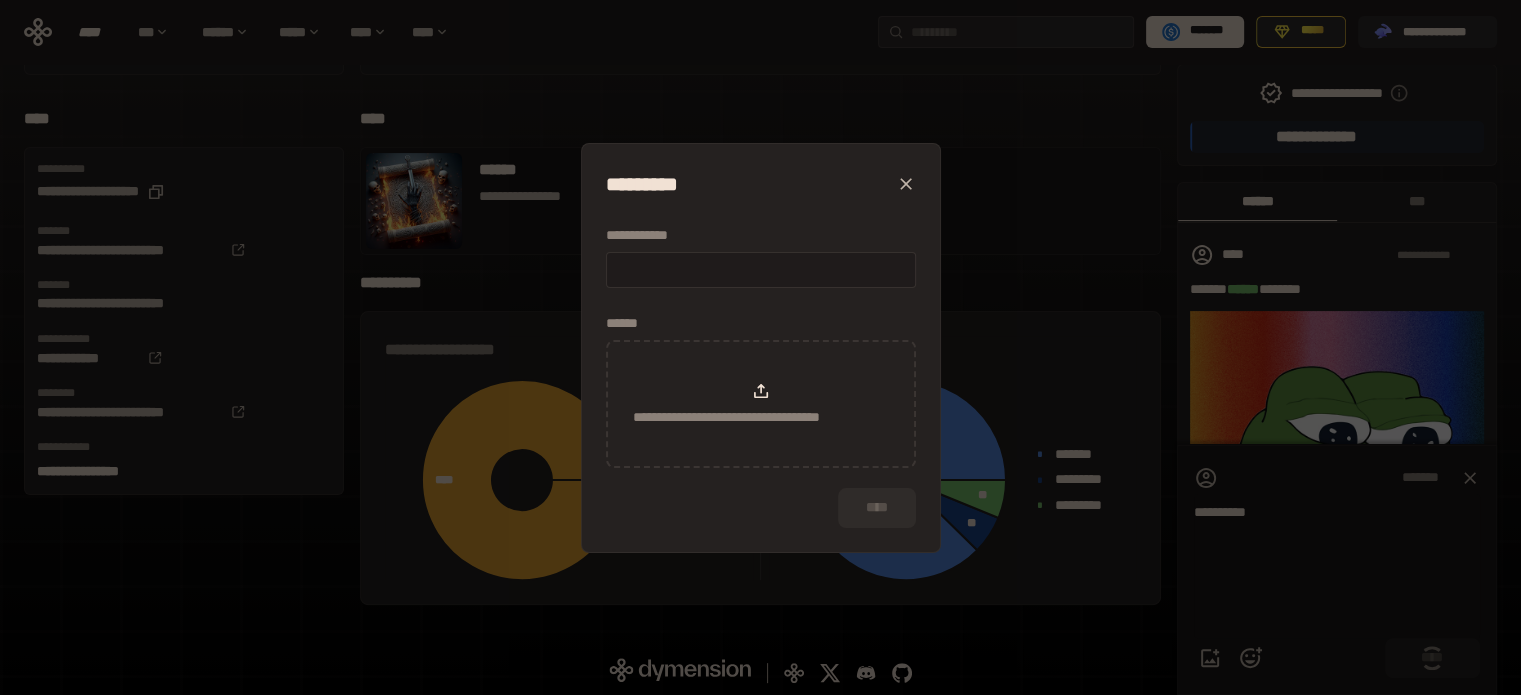 click at bounding box center (761, 269) 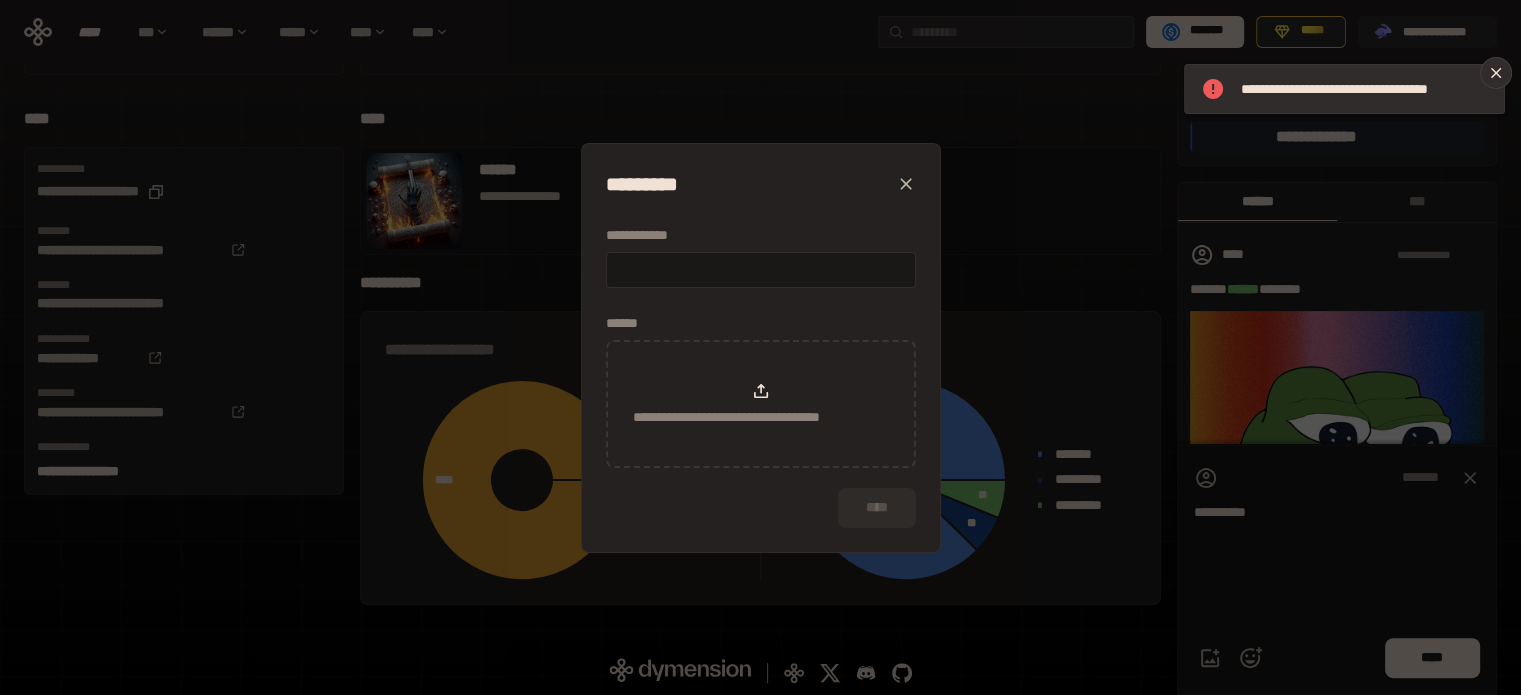 click 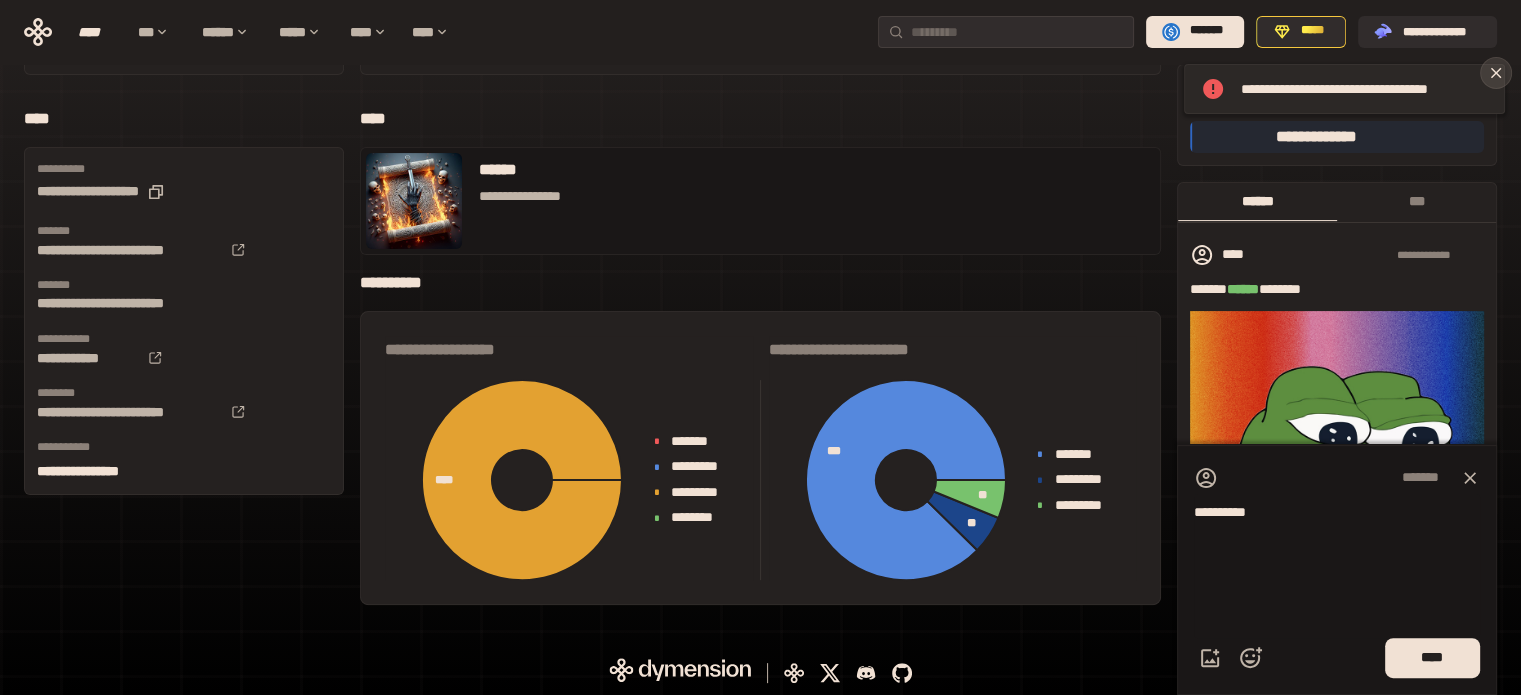 click at bounding box center (1496, 73) 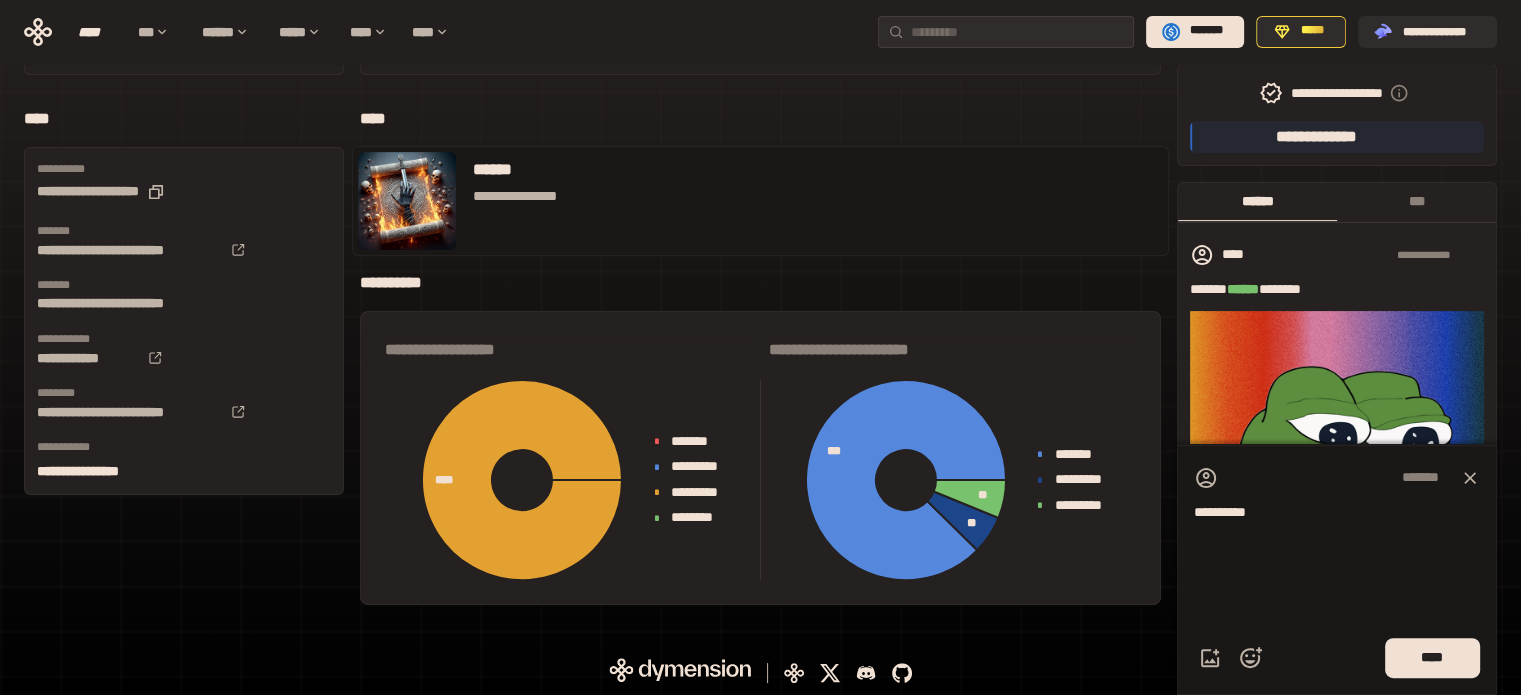click on "**********" at bounding box center [760, 201] 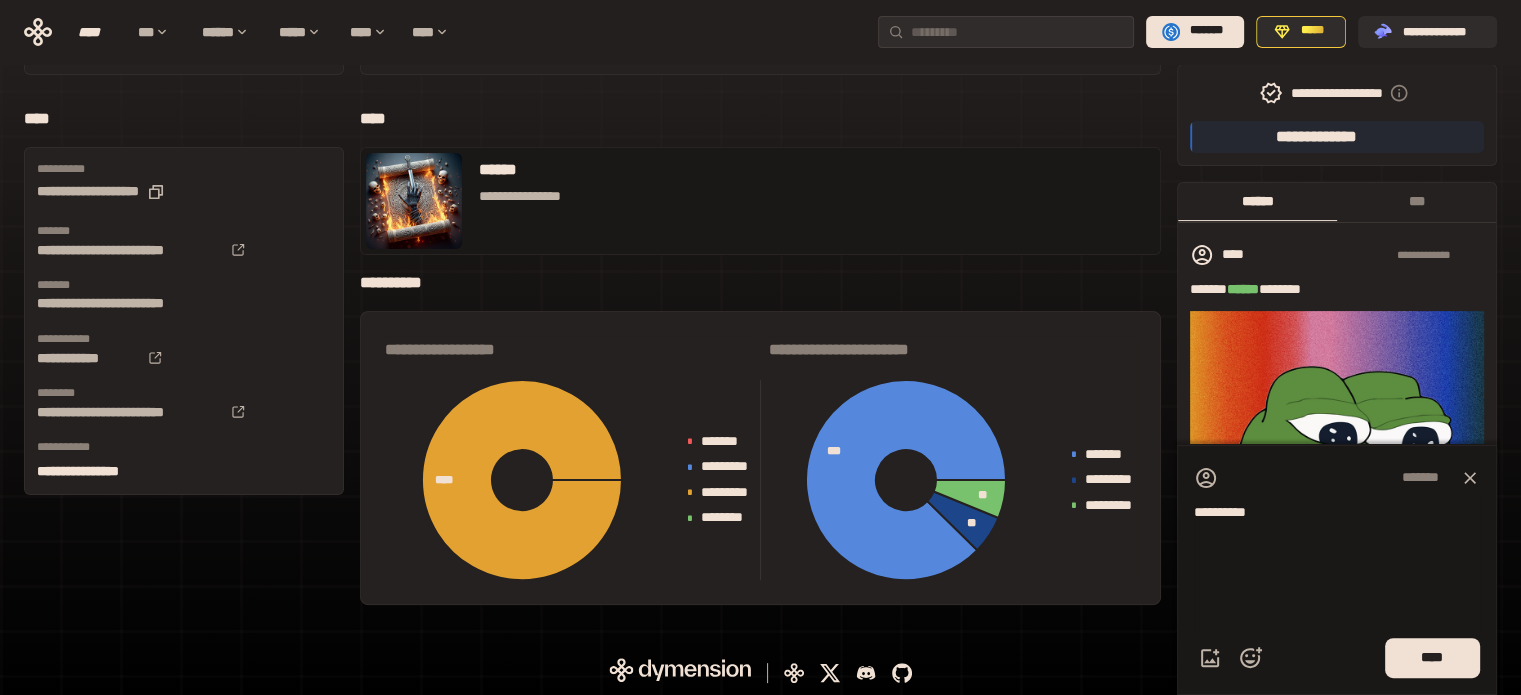 scroll, scrollTop: 341, scrollLeft: 0, axis: vertical 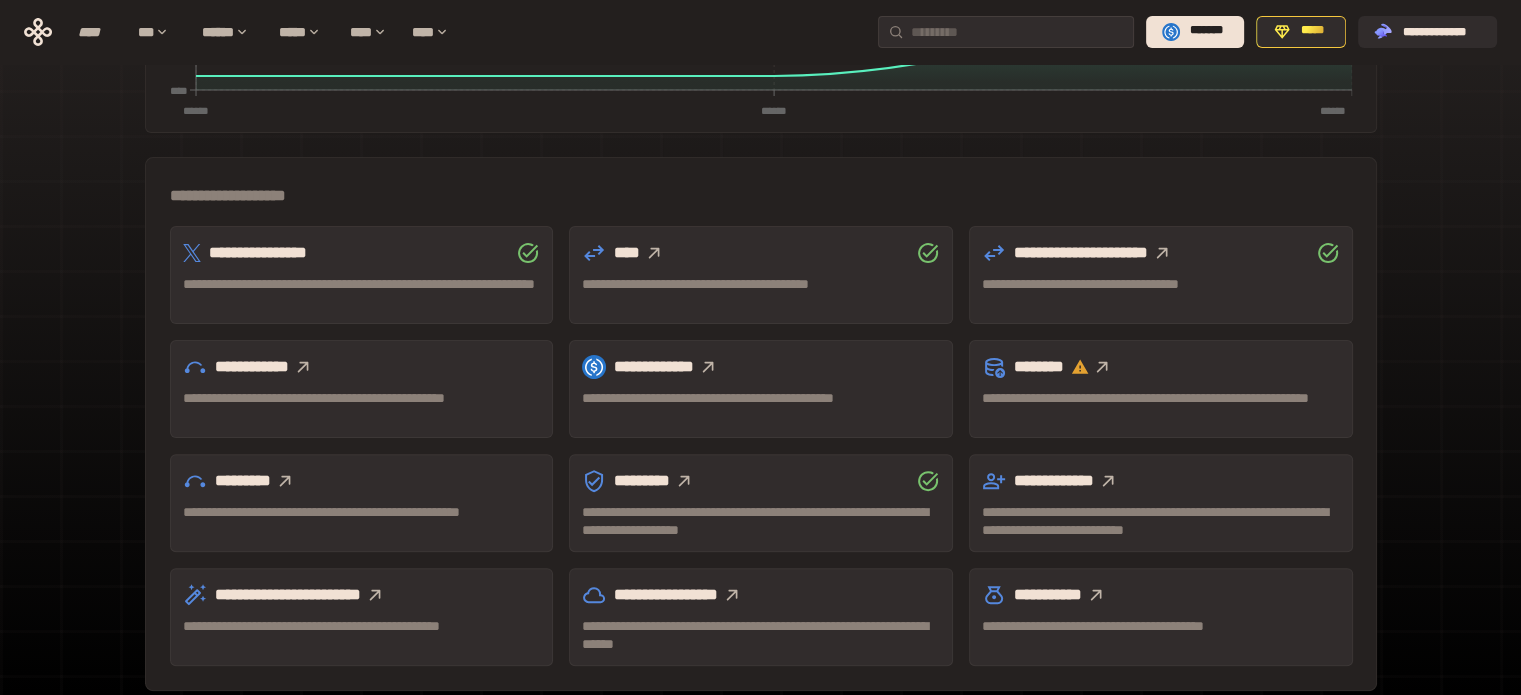 click 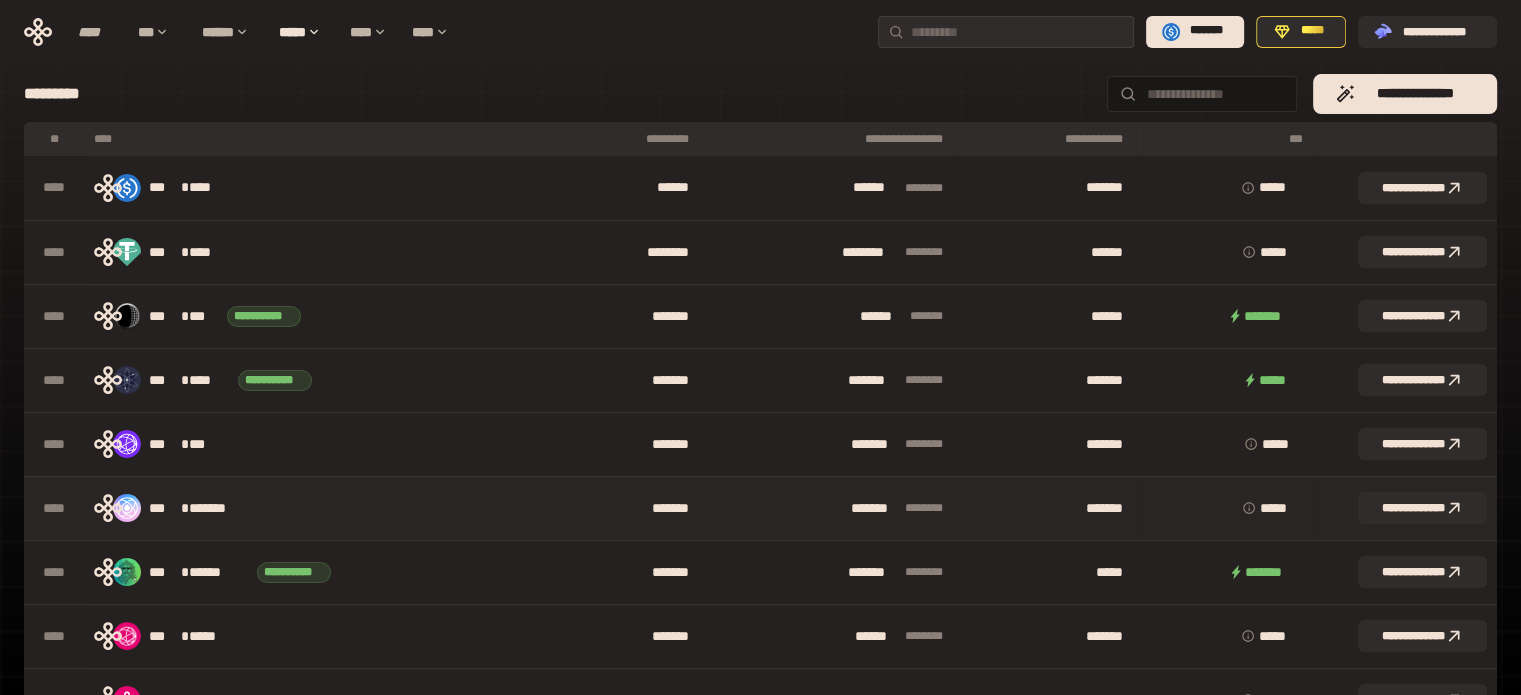 scroll, scrollTop: 9, scrollLeft: 0, axis: vertical 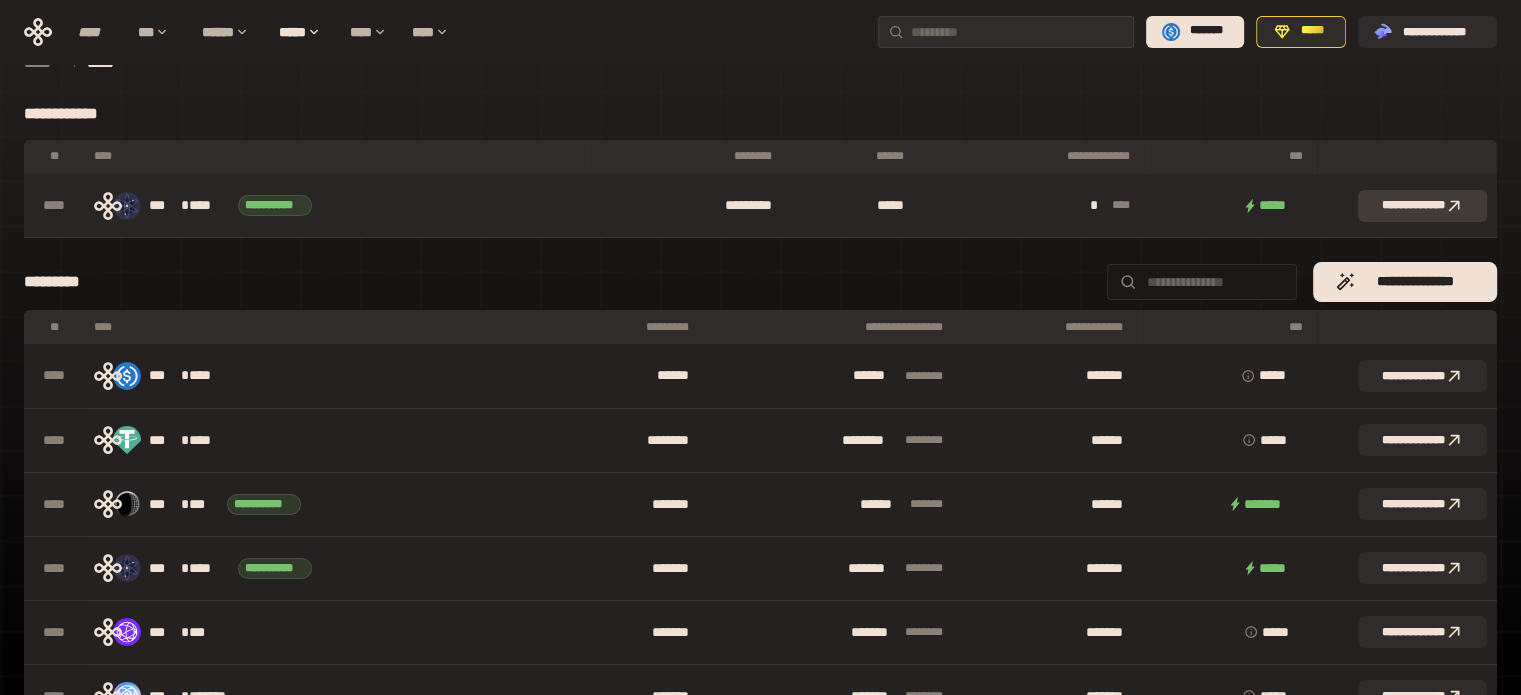 click on "**********" at bounding box center [1422, 206] 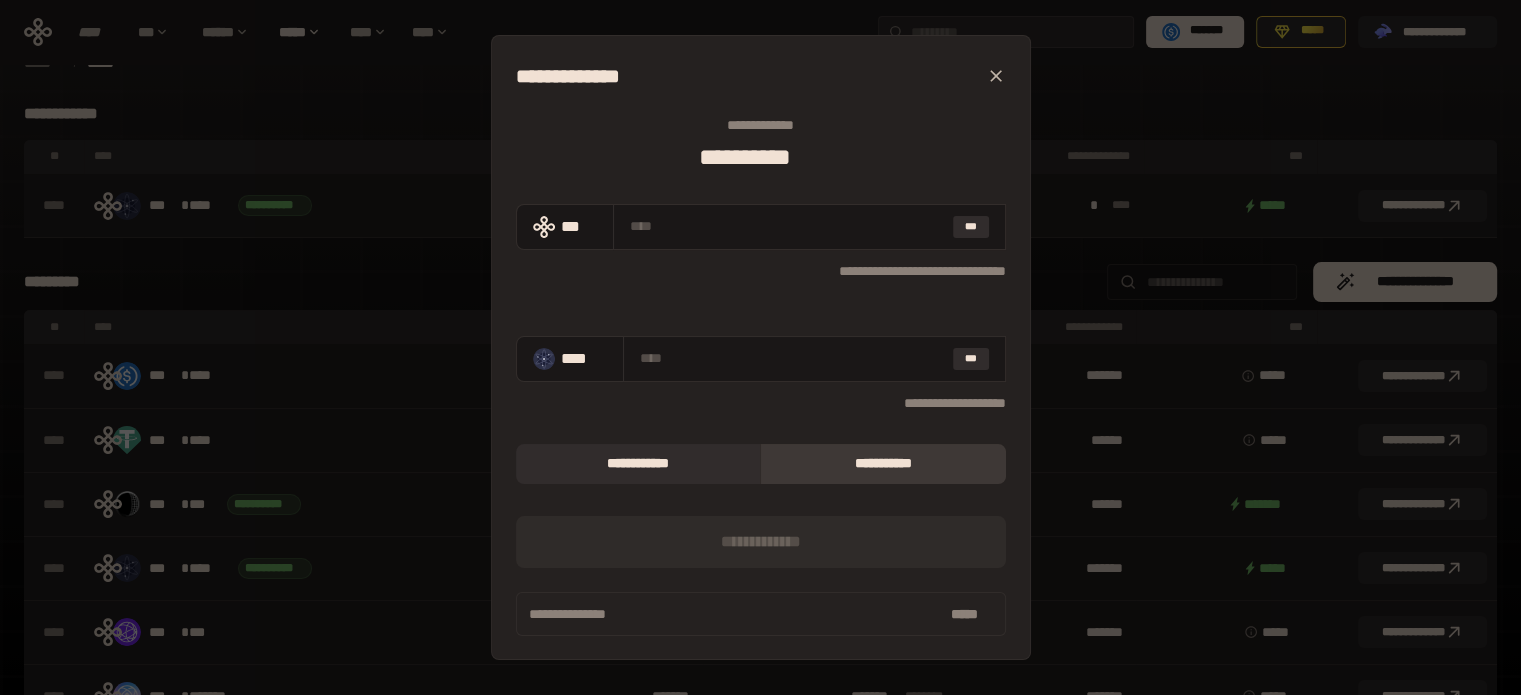 click 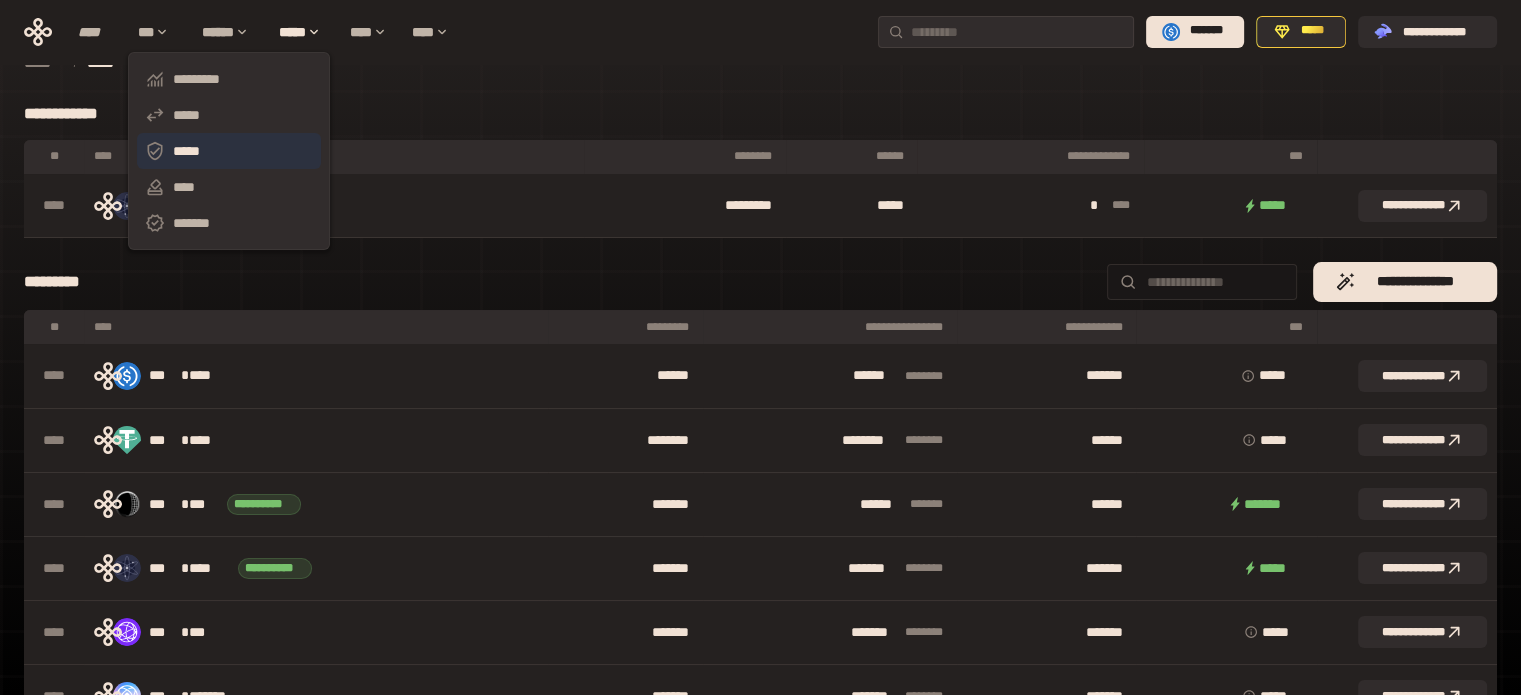 click on "*****" at bounding box center (229, 151) 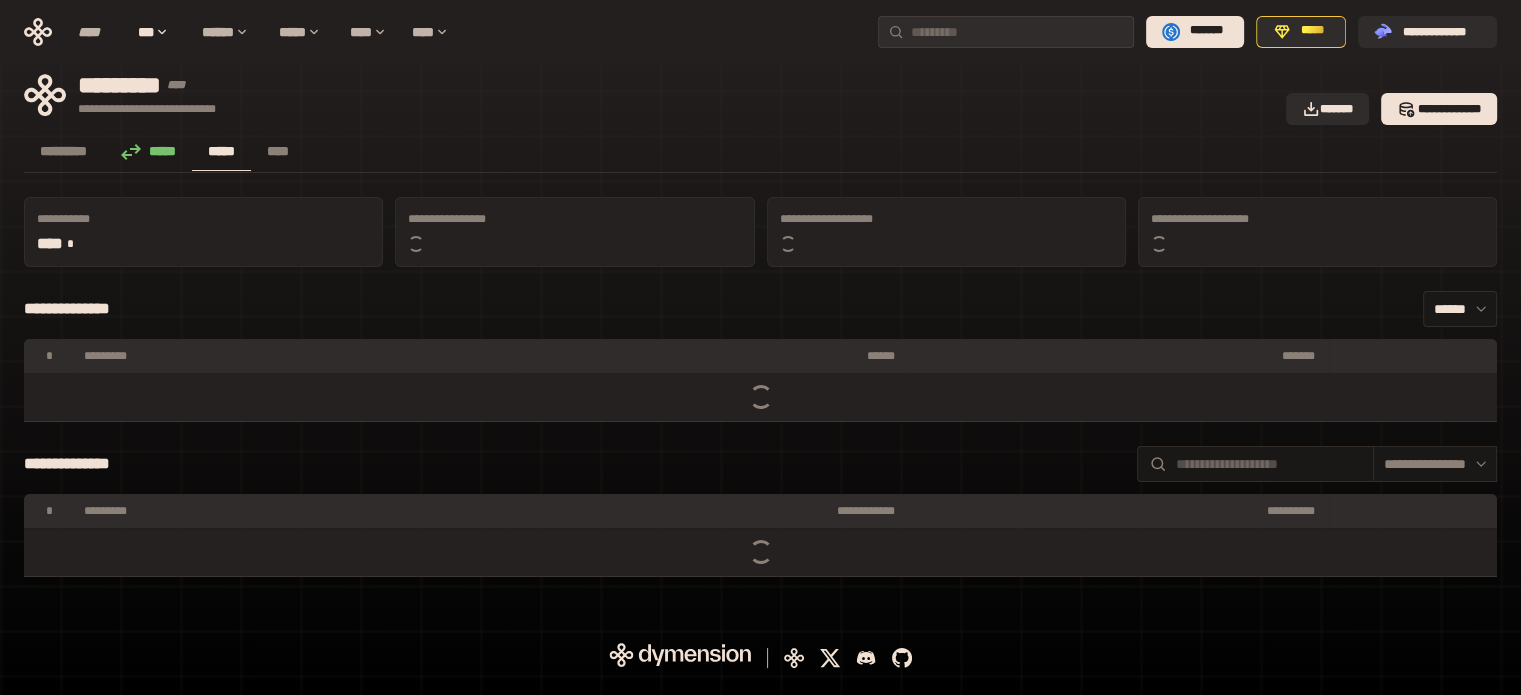 scroll, scrollTop: 0, scrollLeft: 0, axis: both 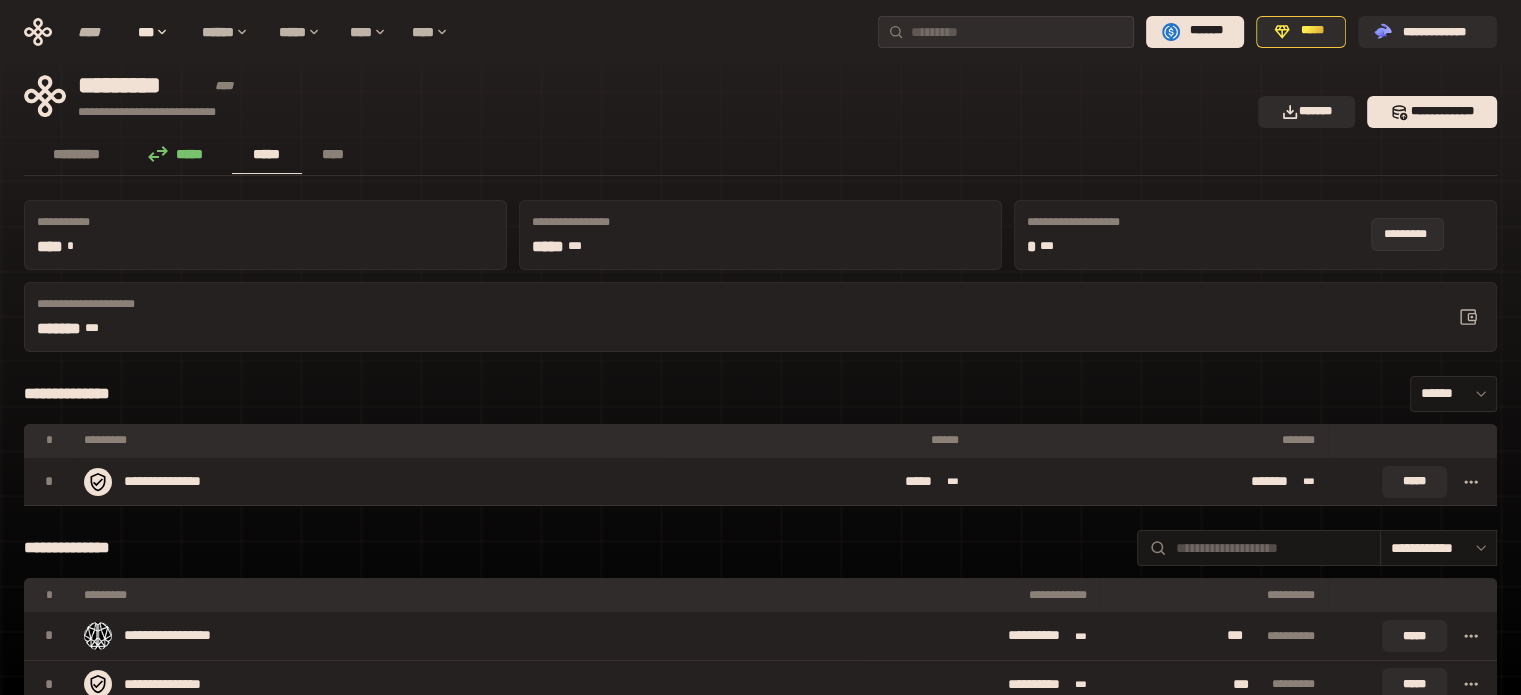 click 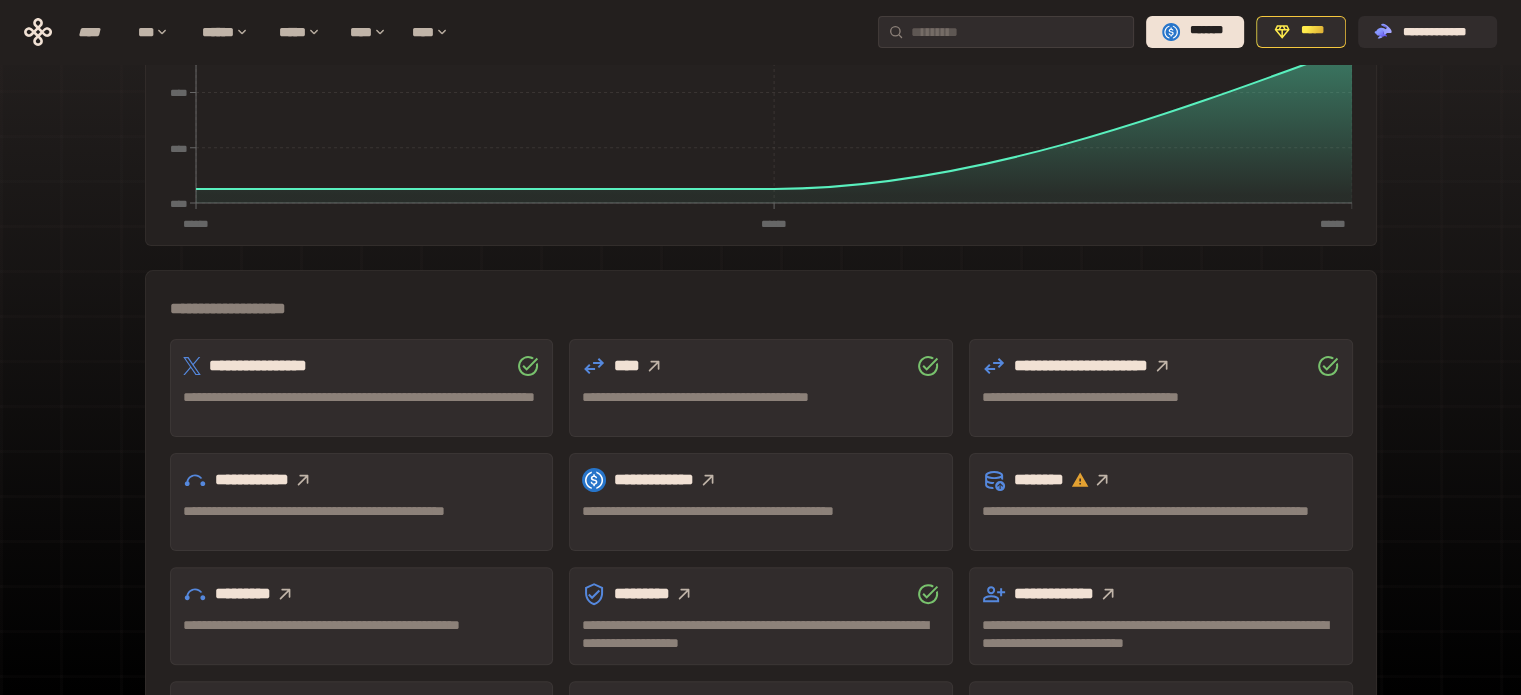 scroll, scrollTop: 500, scrollLeft: 0, axis: vertical 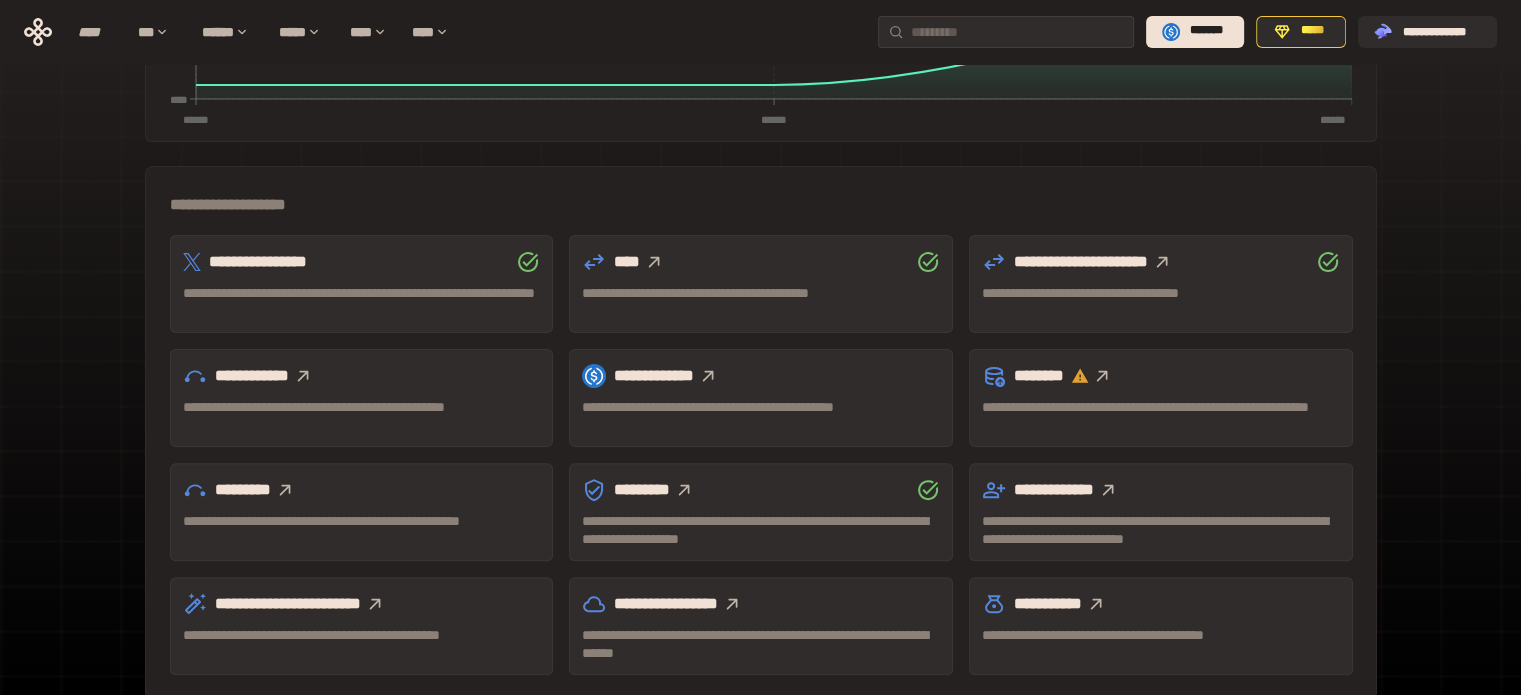 click 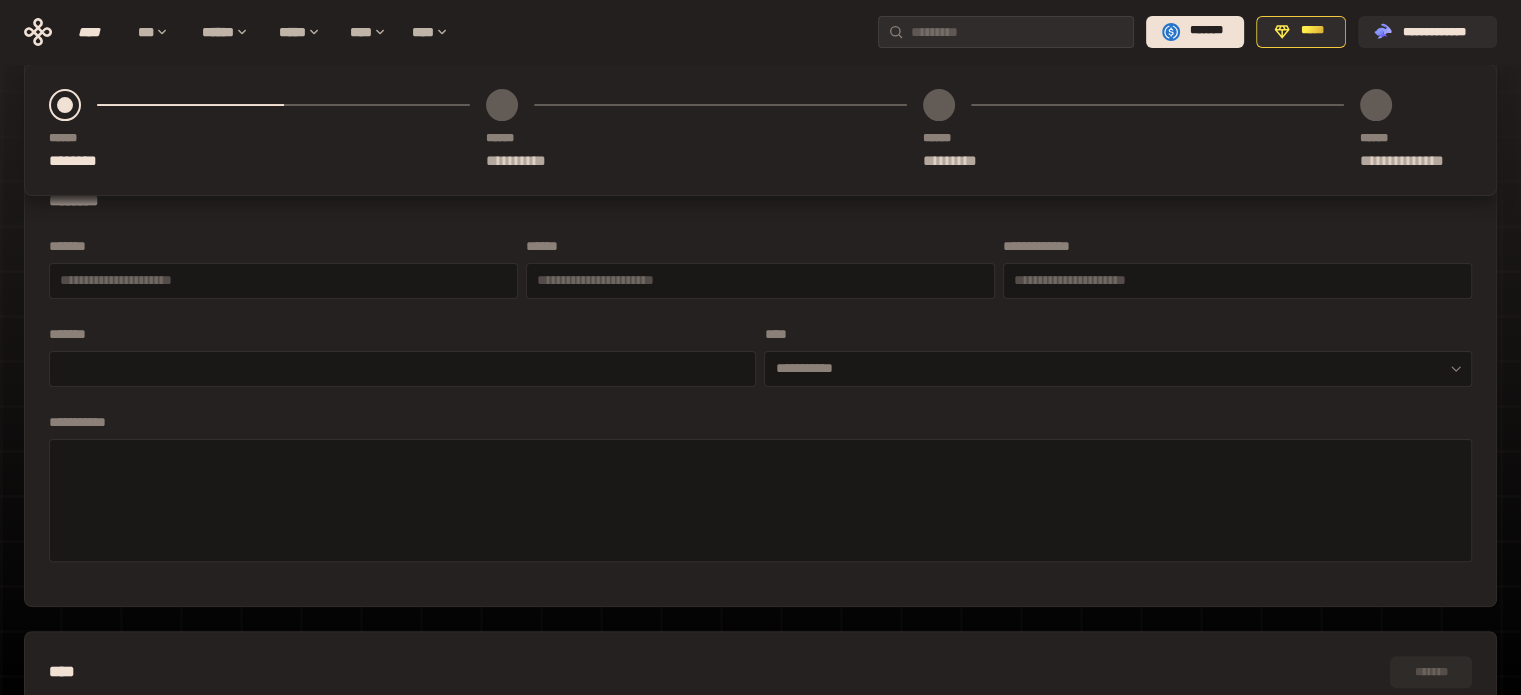 scroll, scrollTop: 500, scrollLeft: 0, axis: vertical 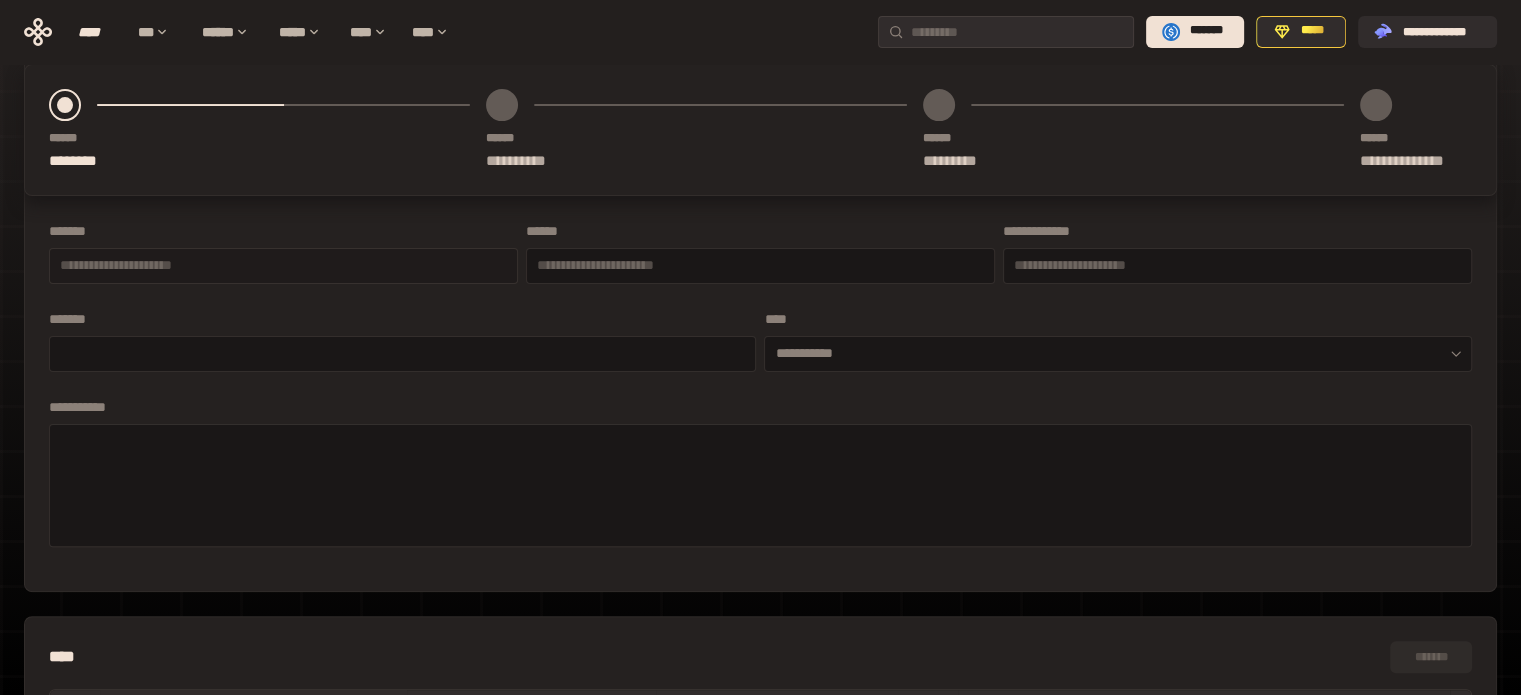 click at bounding box center [283, 265] 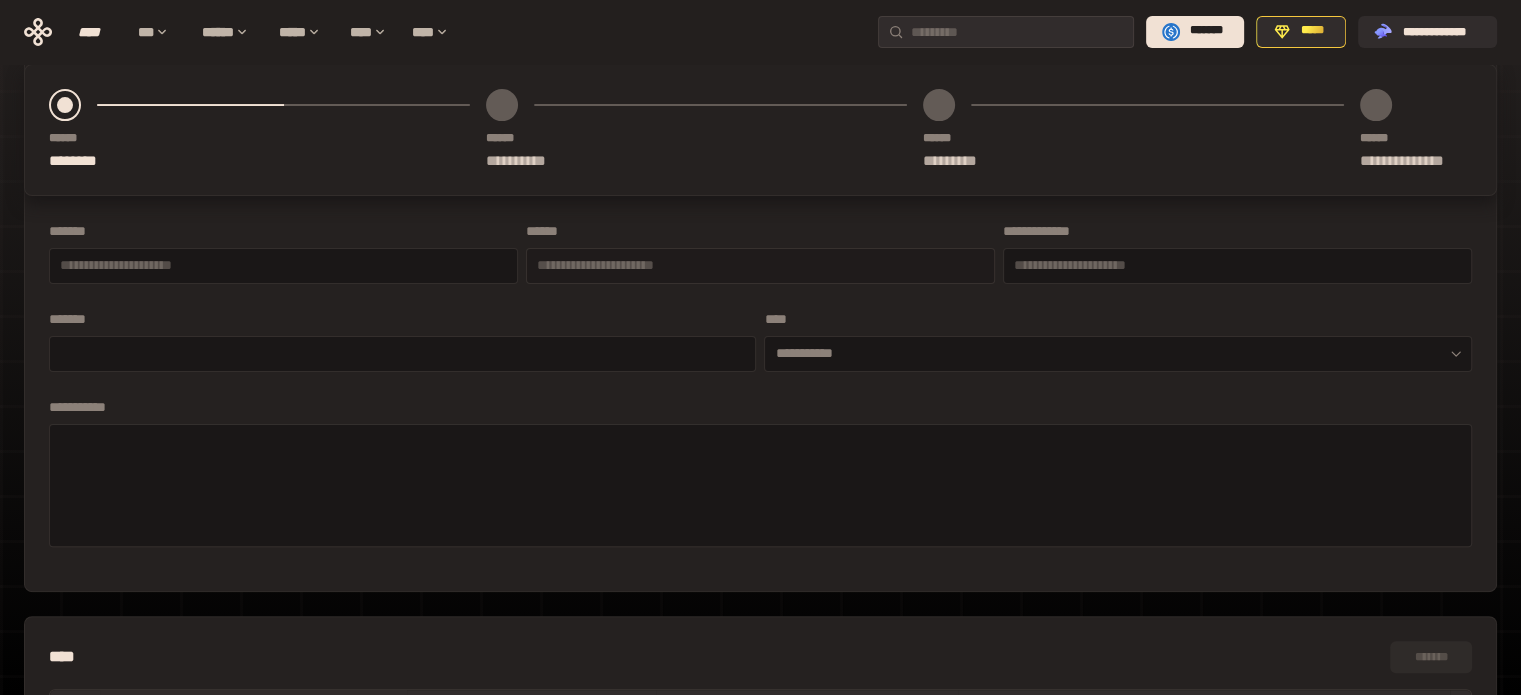 click at bounding box center [760, 265] 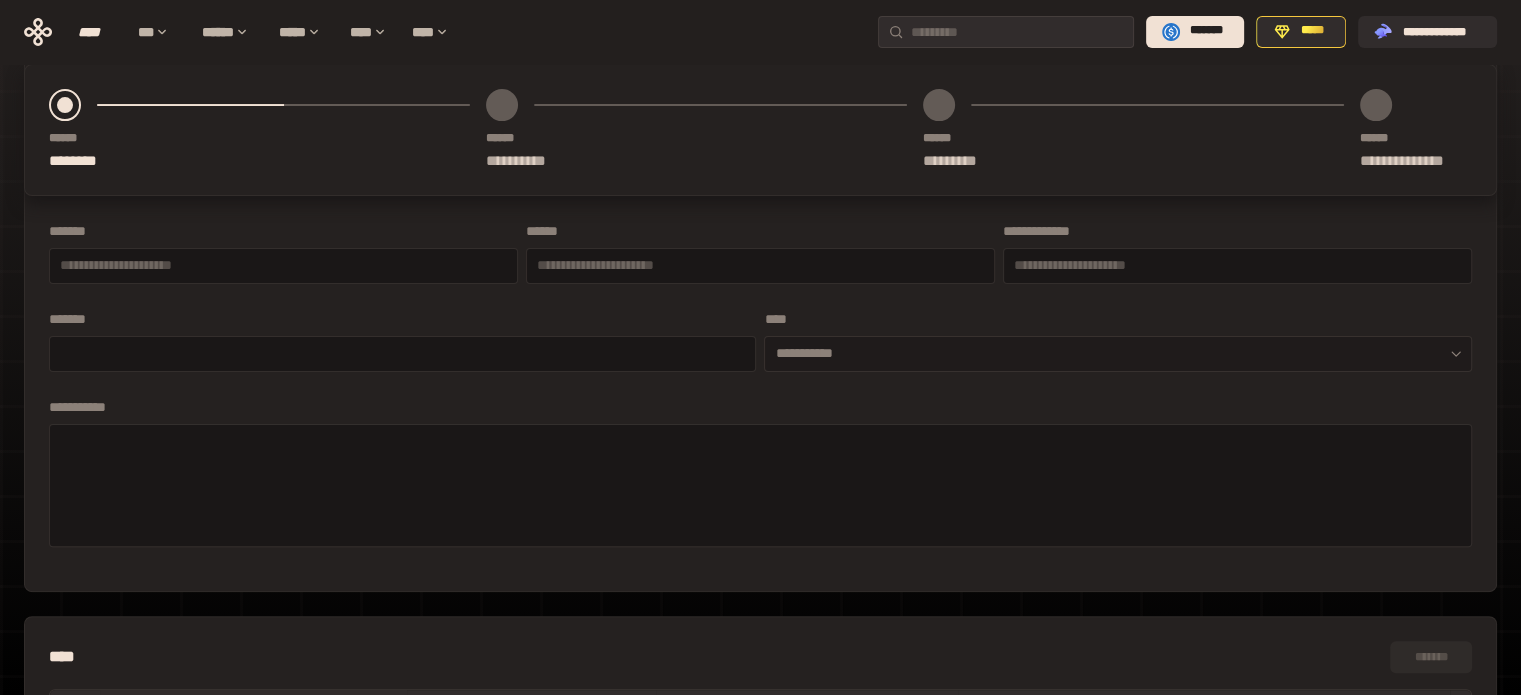 click on "**********" at bounding box center [1118, 354] 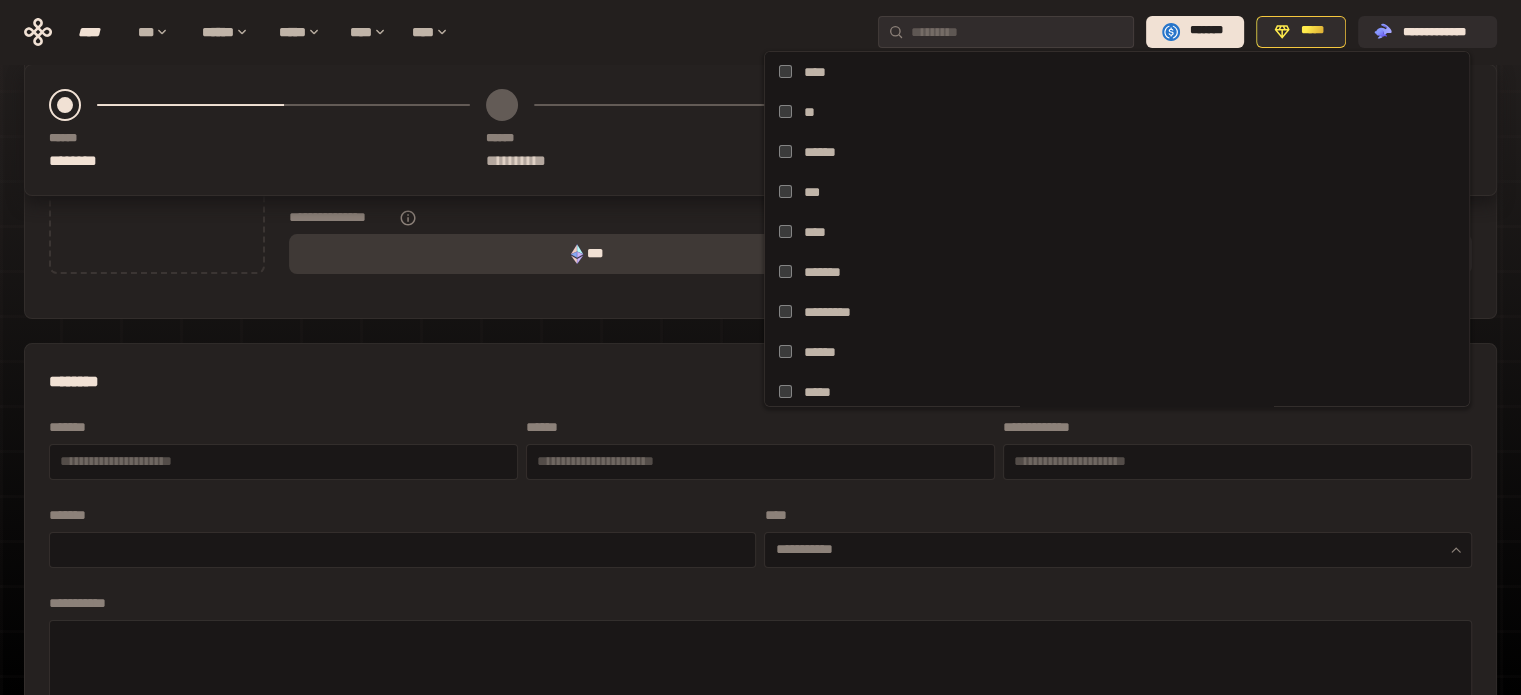 scroll, scrollTop: 300, scrollLeft: 0, axis: vertical 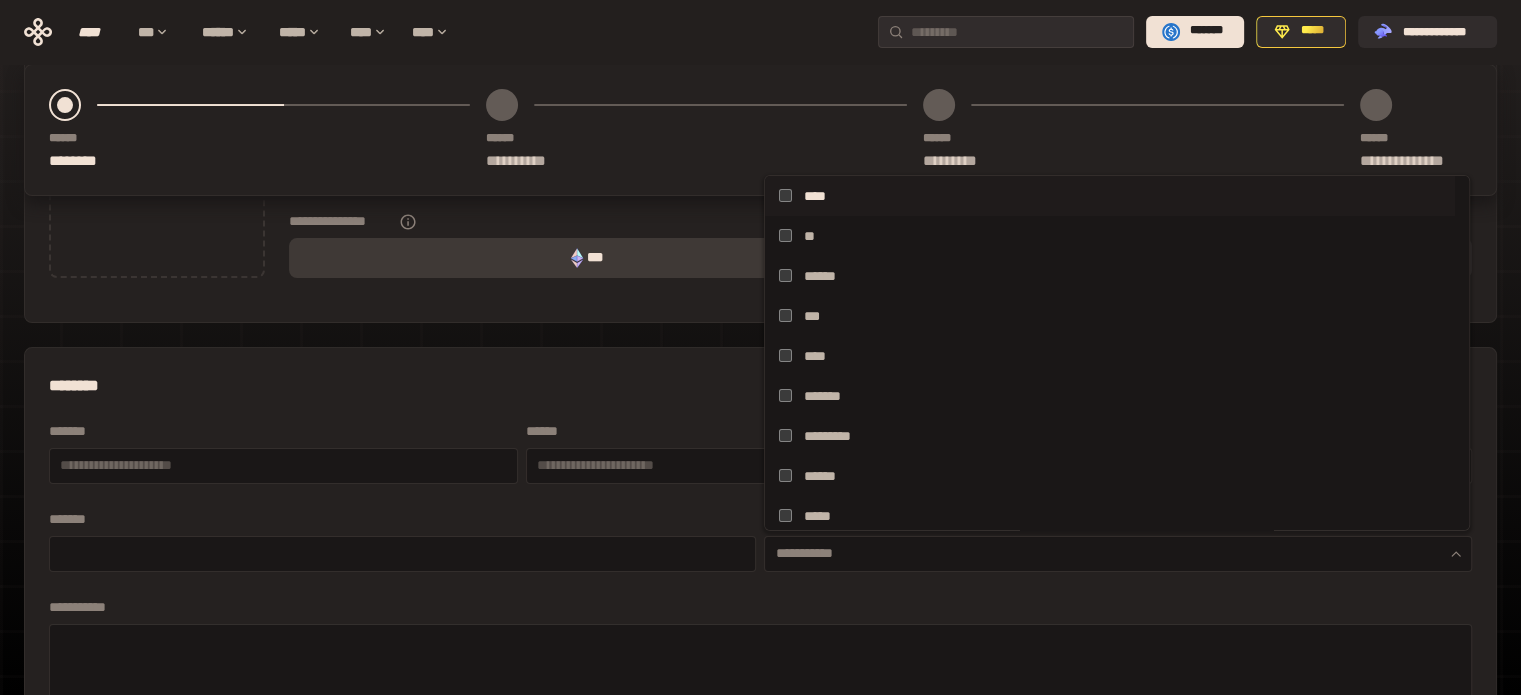 click on "****" at bounding box center (1109, 196) 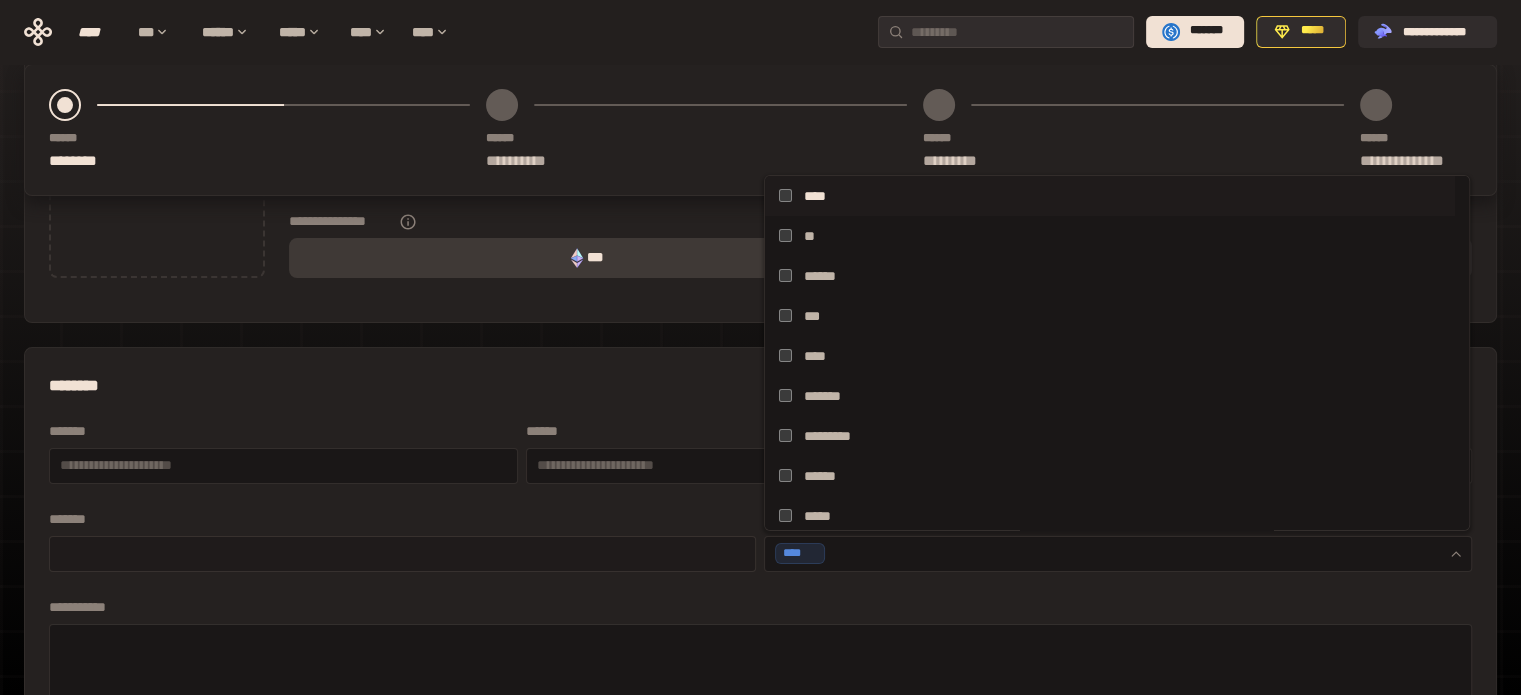click at bounding box center [402, 553] 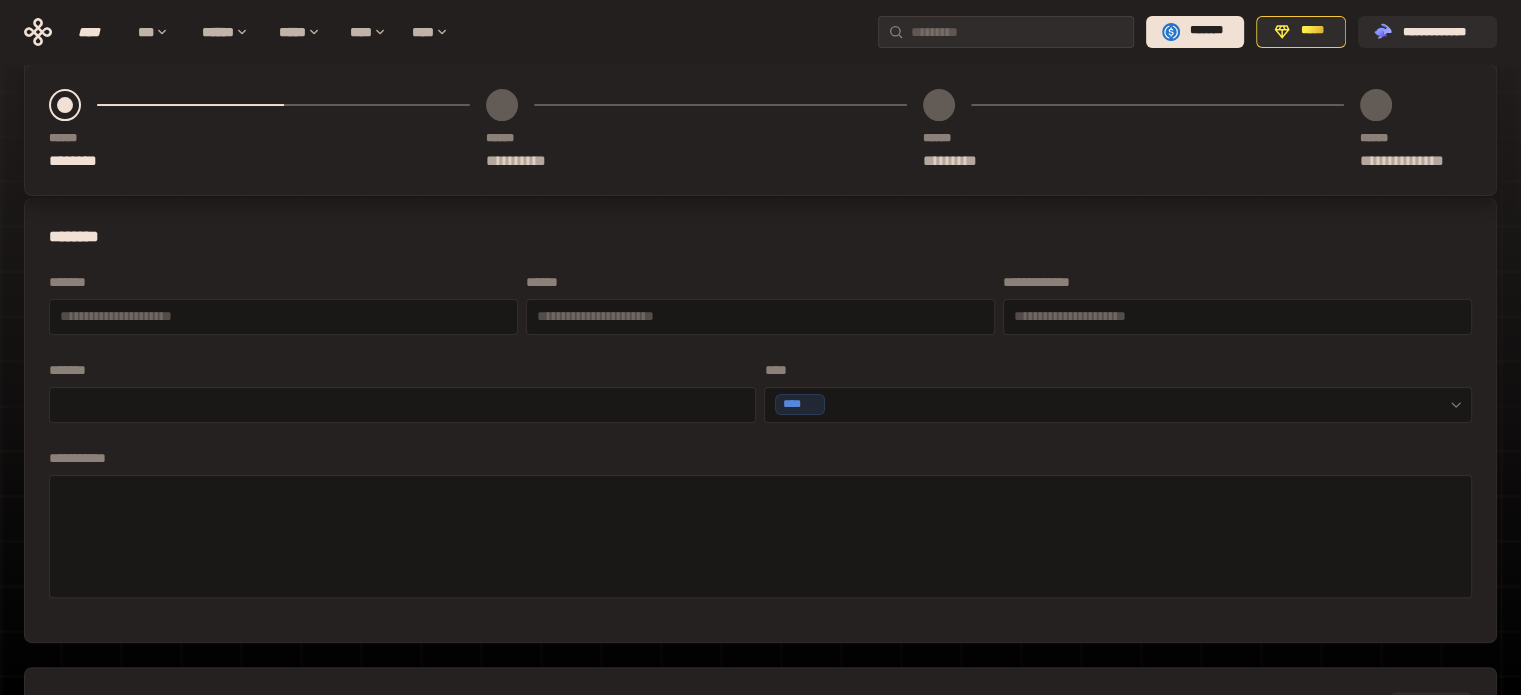scroll, scrollTop: 500, scrollLeft: 0, axis: vertical 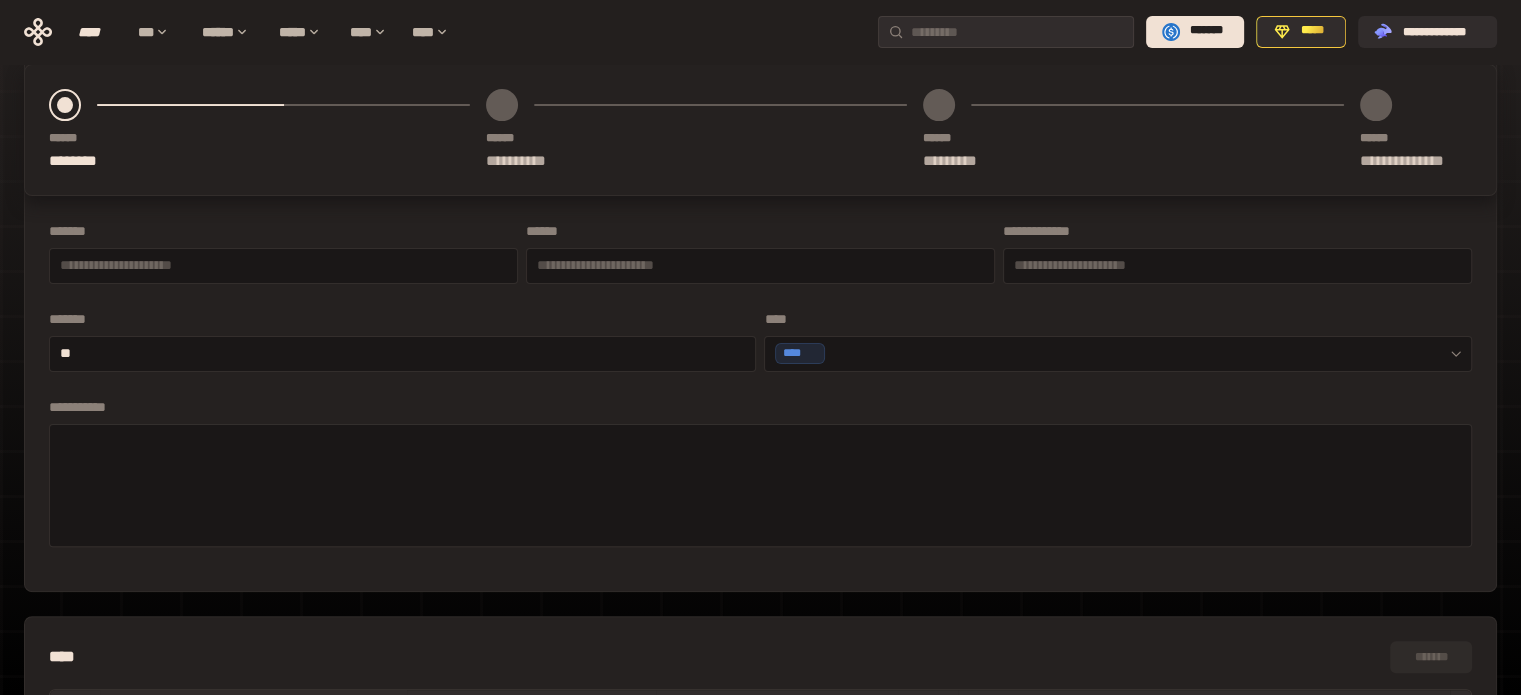 type on "*" 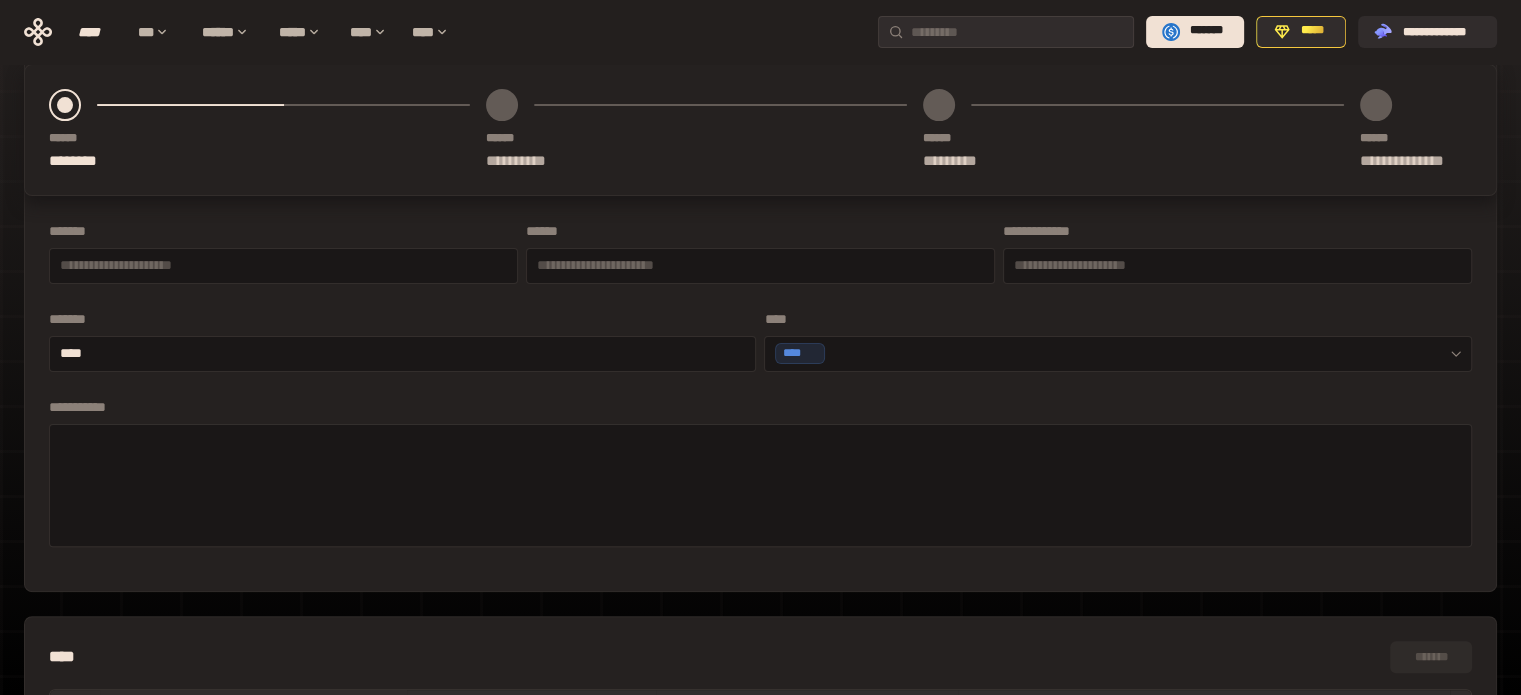 type on "****" 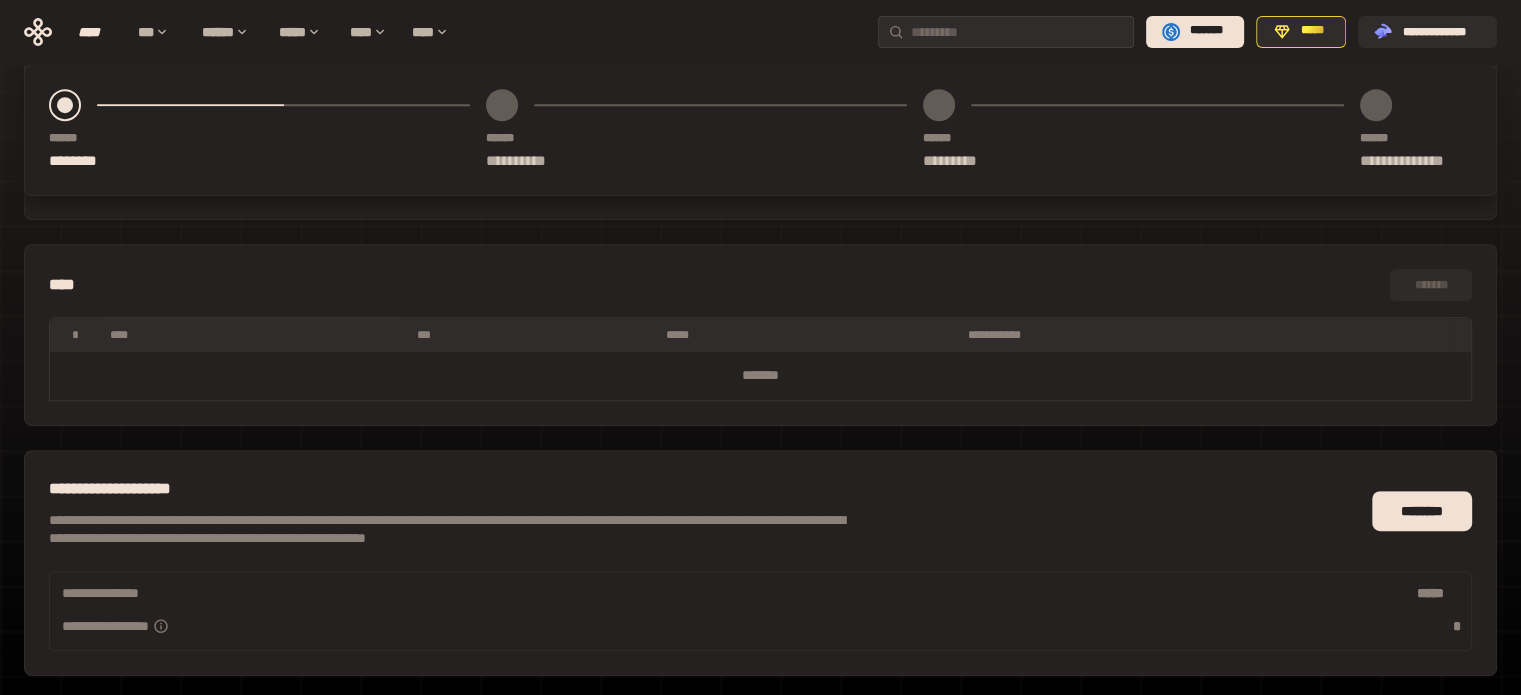 scroll, scrollTop: 900, scrollLeft: 0, axis: vertical 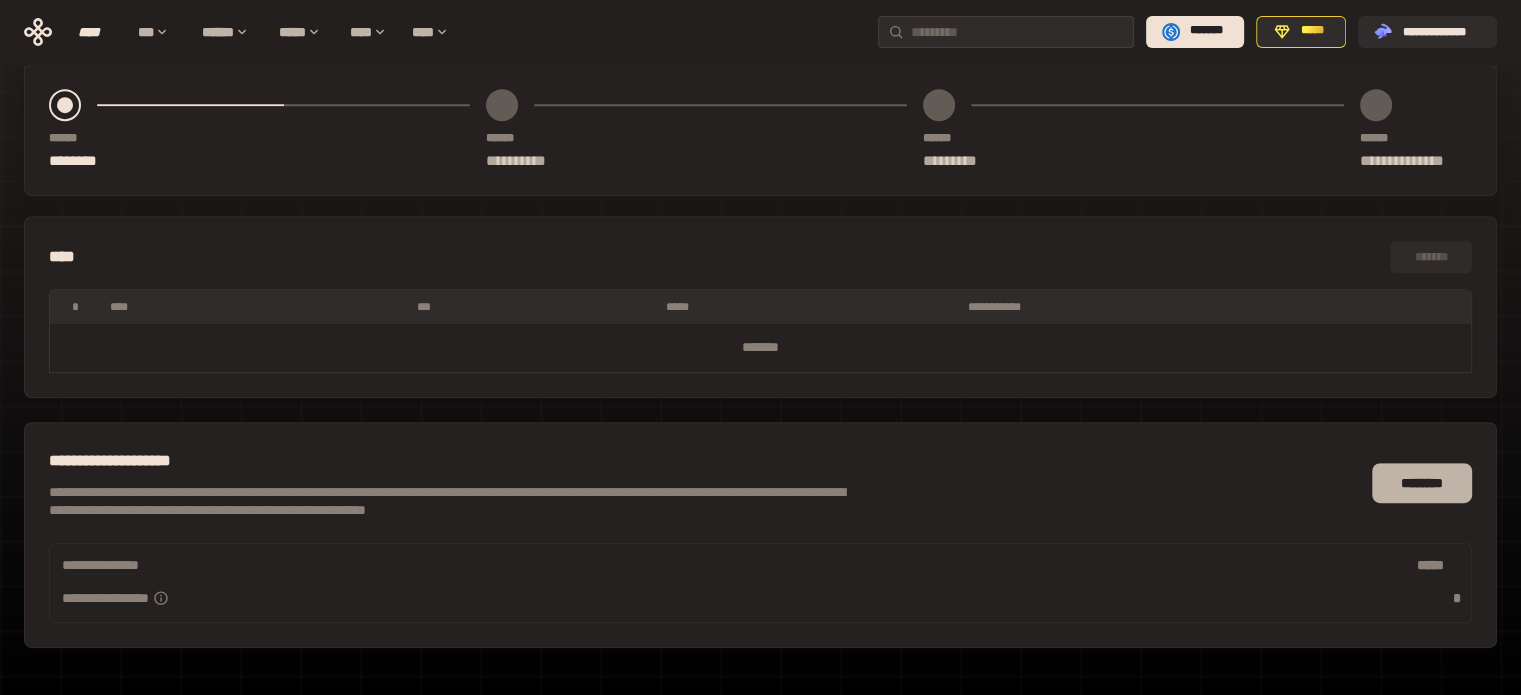 type on "**********" 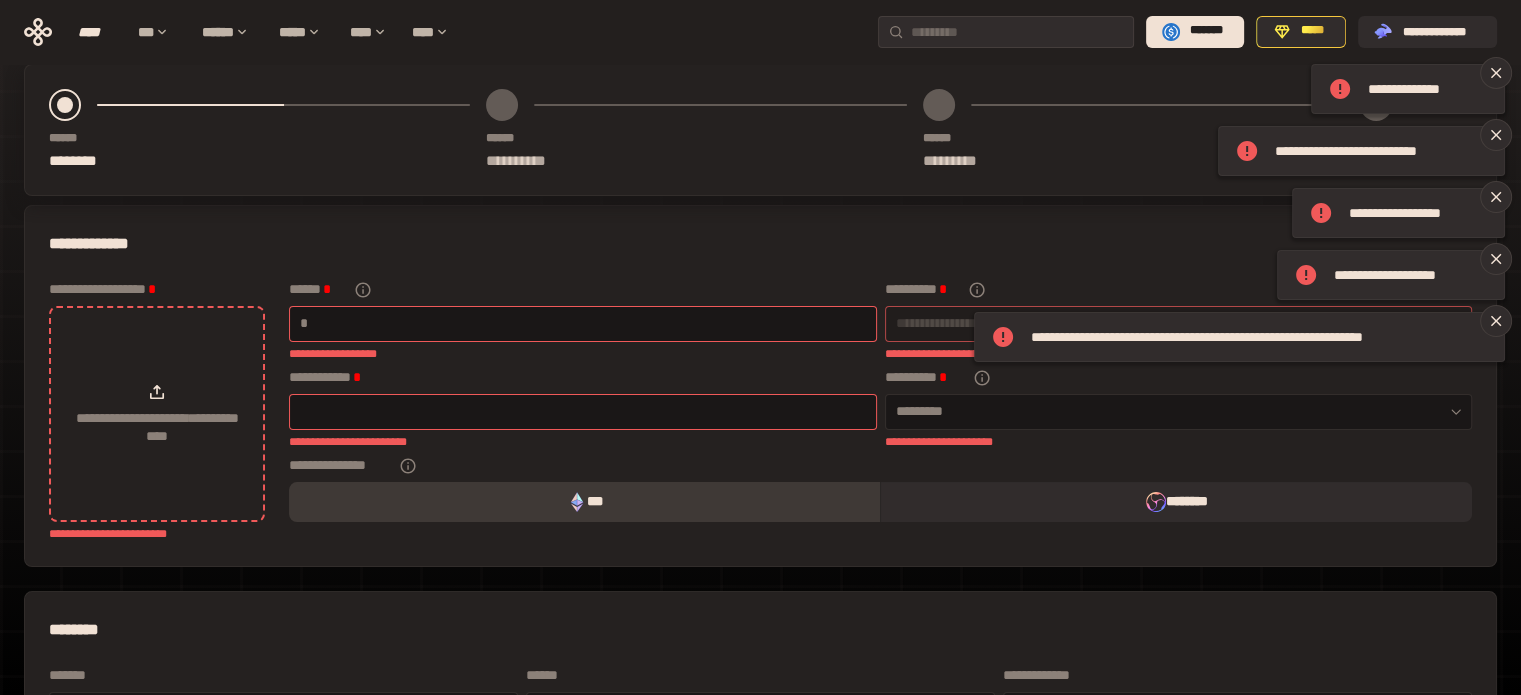 scroll, scrollTop: 0, scrollLeft: 0, axis: both 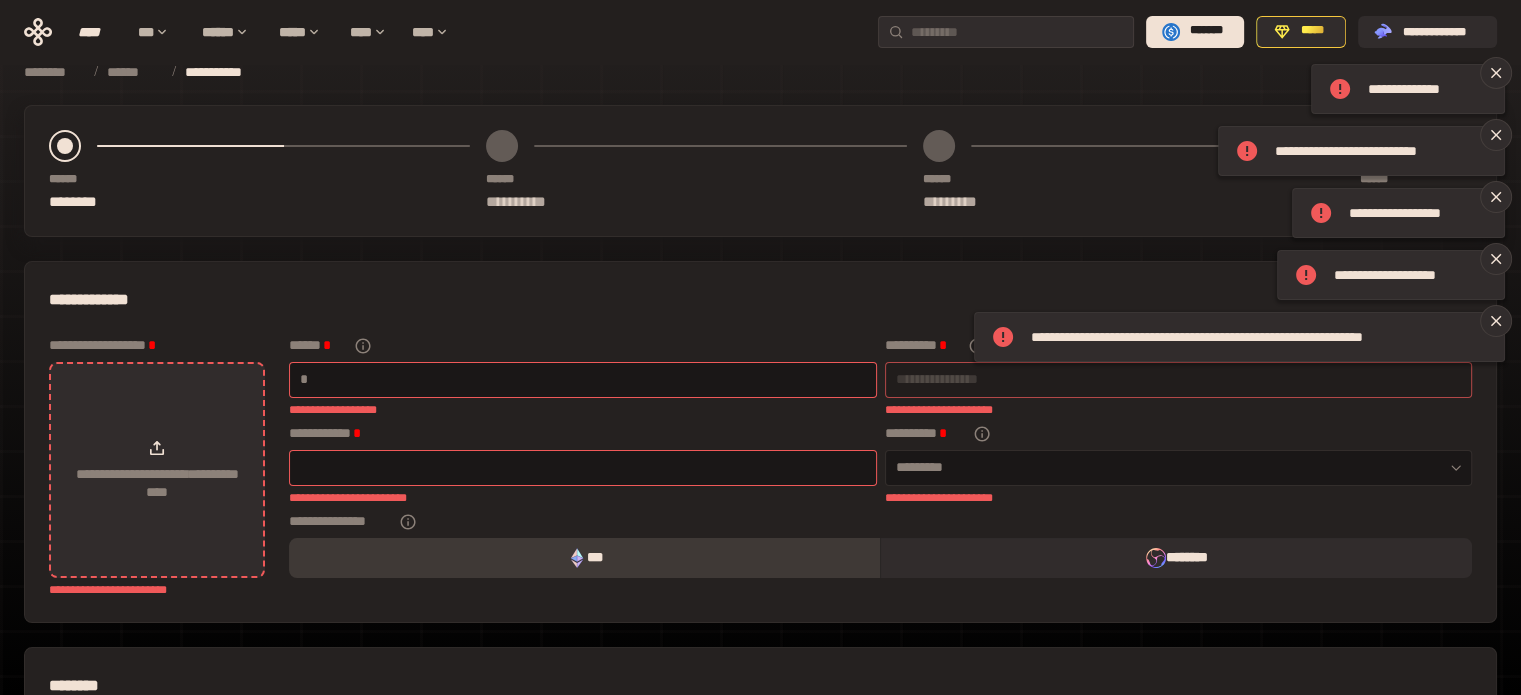 click on "**********" at bounding box center (157, 483) 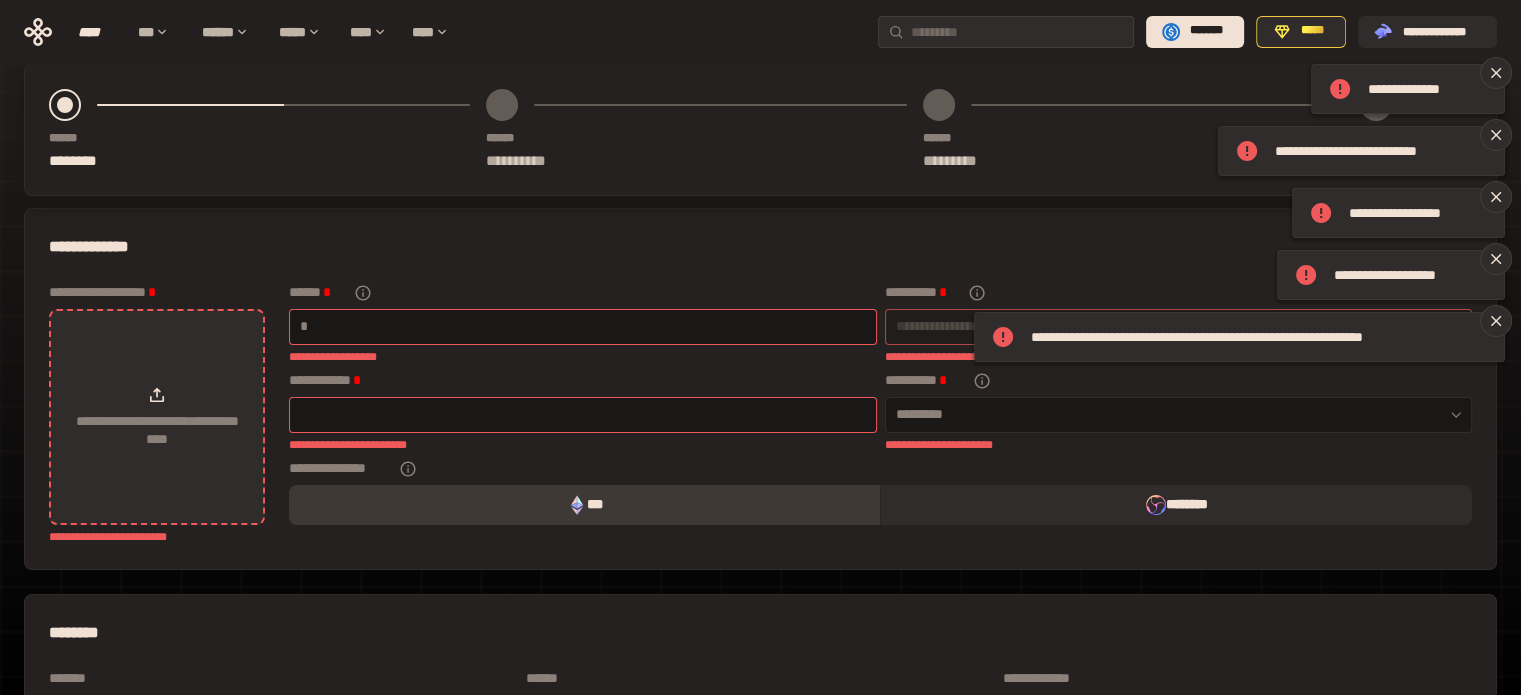 scroll, scrollTop: 100, scrollLeft: 0, axis: vertical 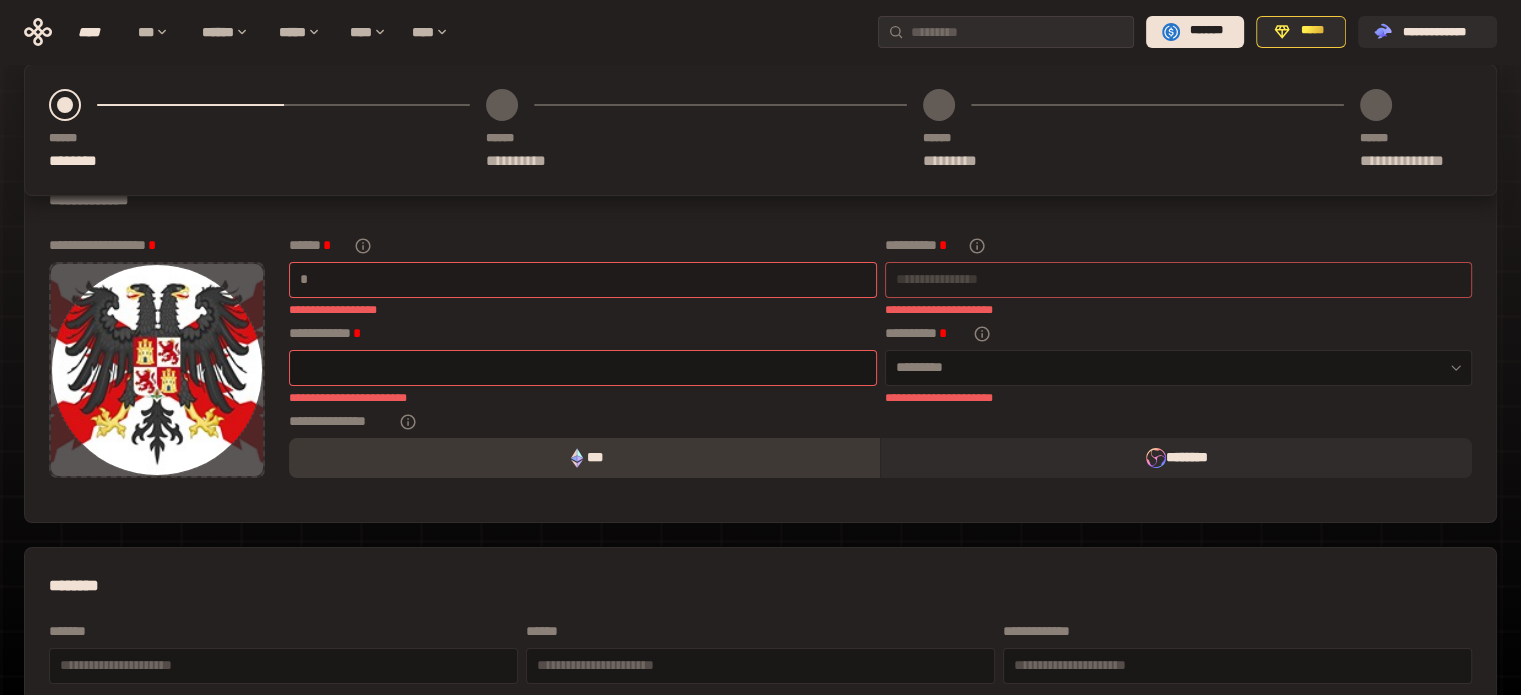 click at bounding box center [589, 279] 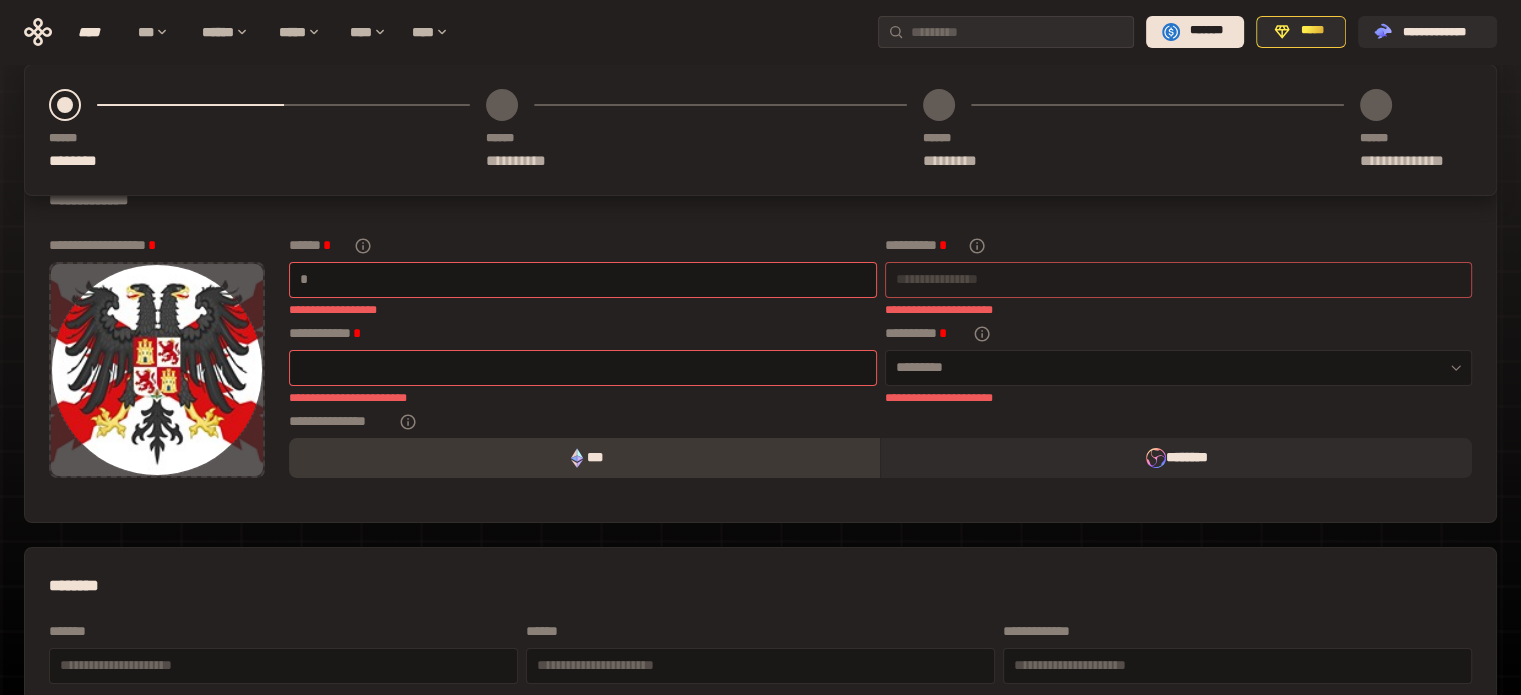 type on "*" 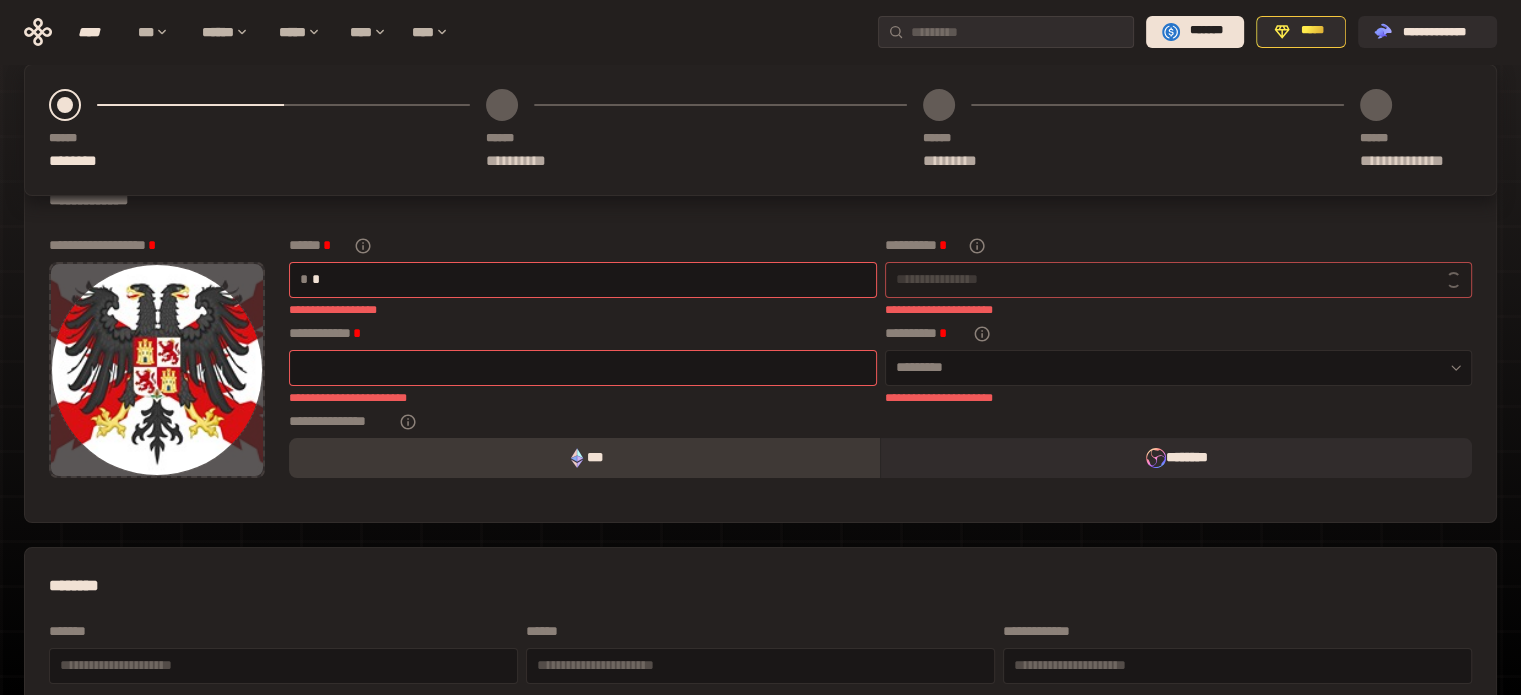 type on "**********" 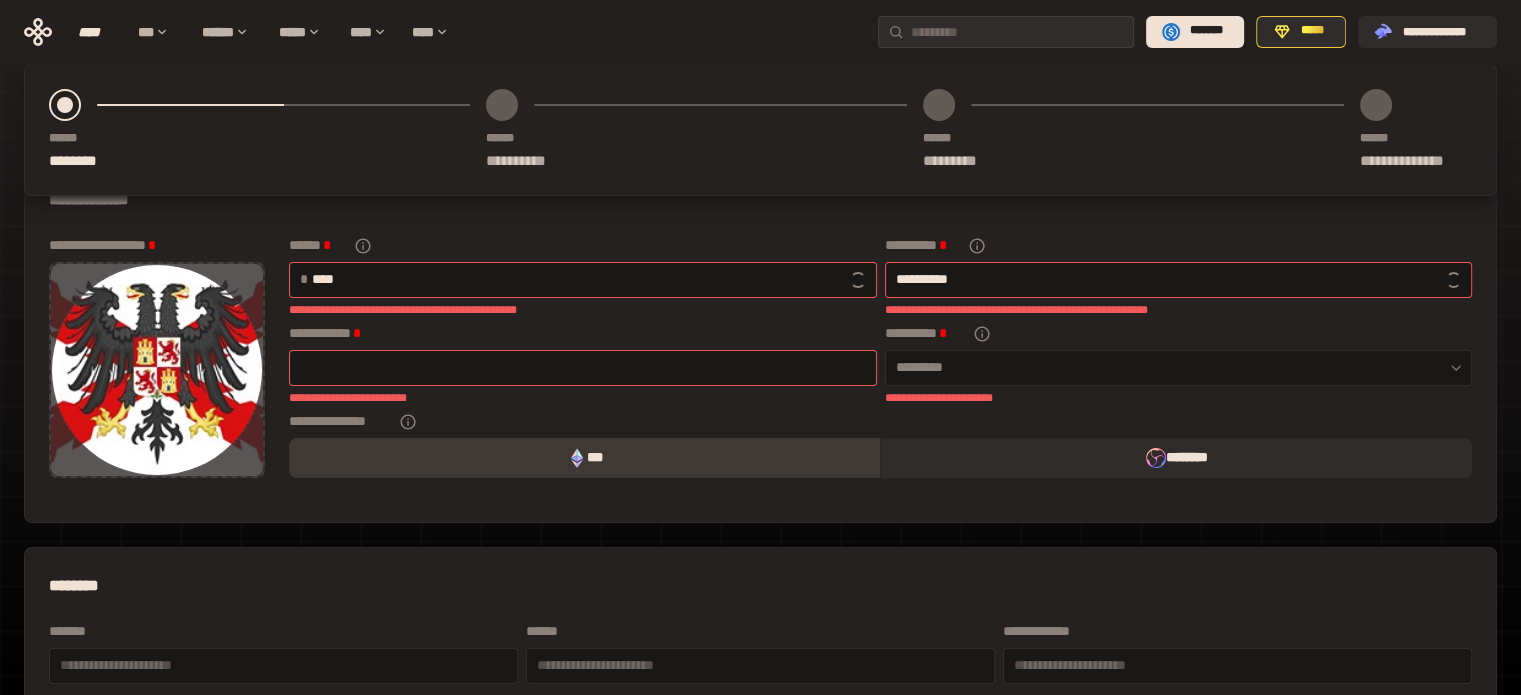 type on "*****" 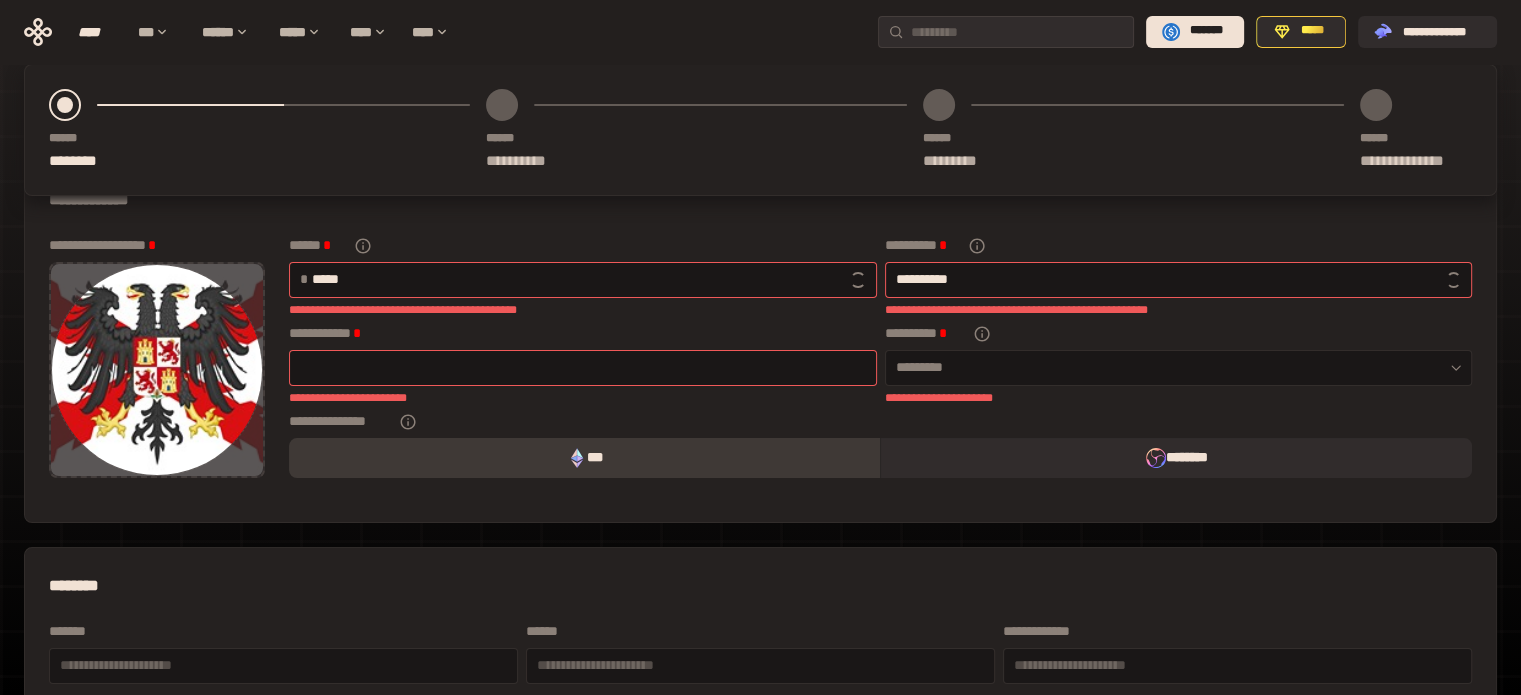 type on "**********" 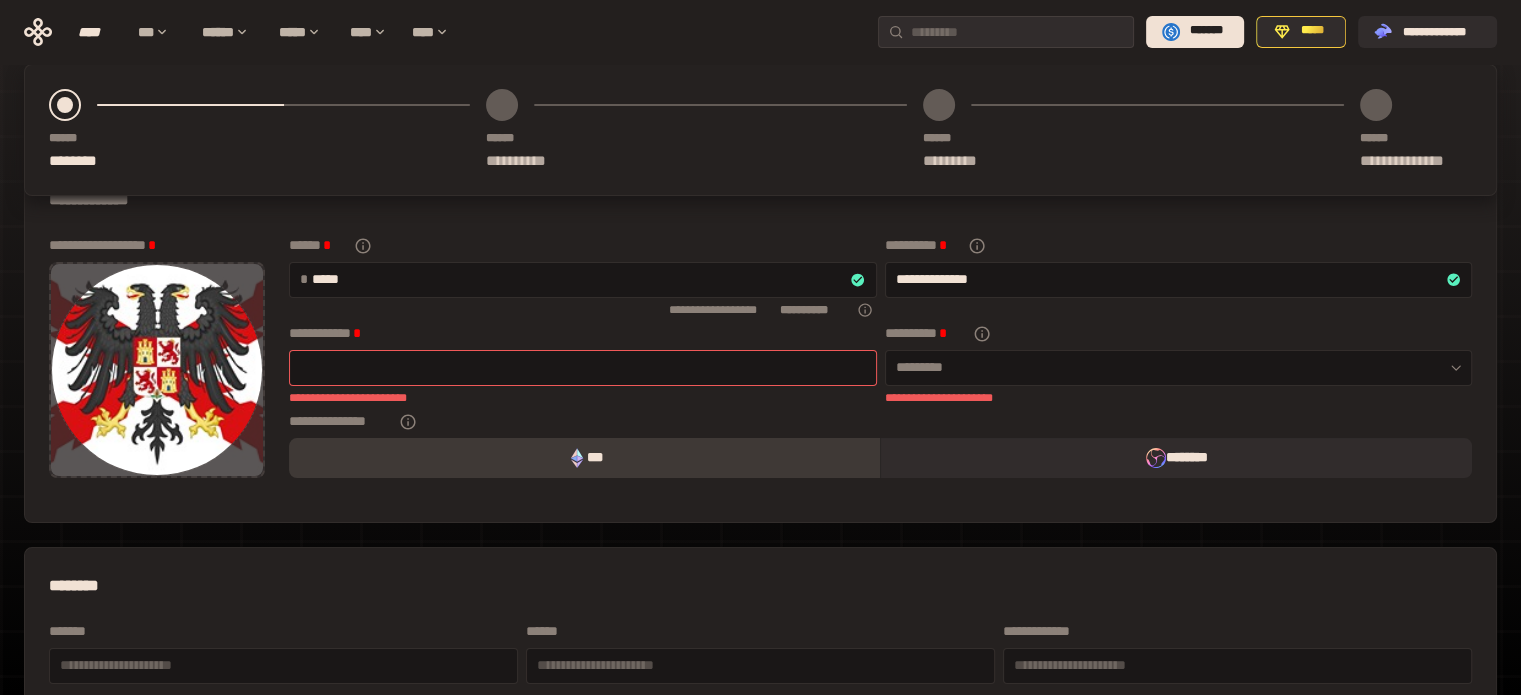 type on "******" 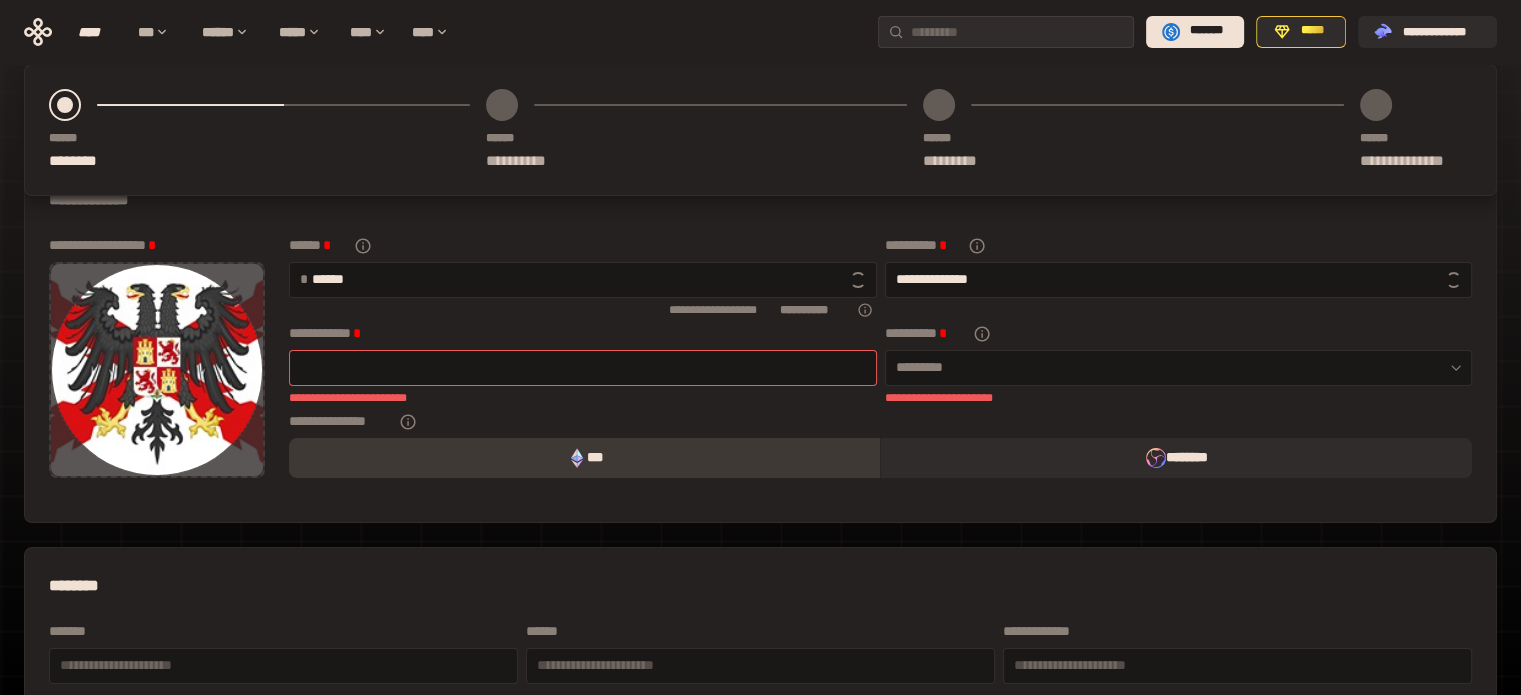 type on "**********" 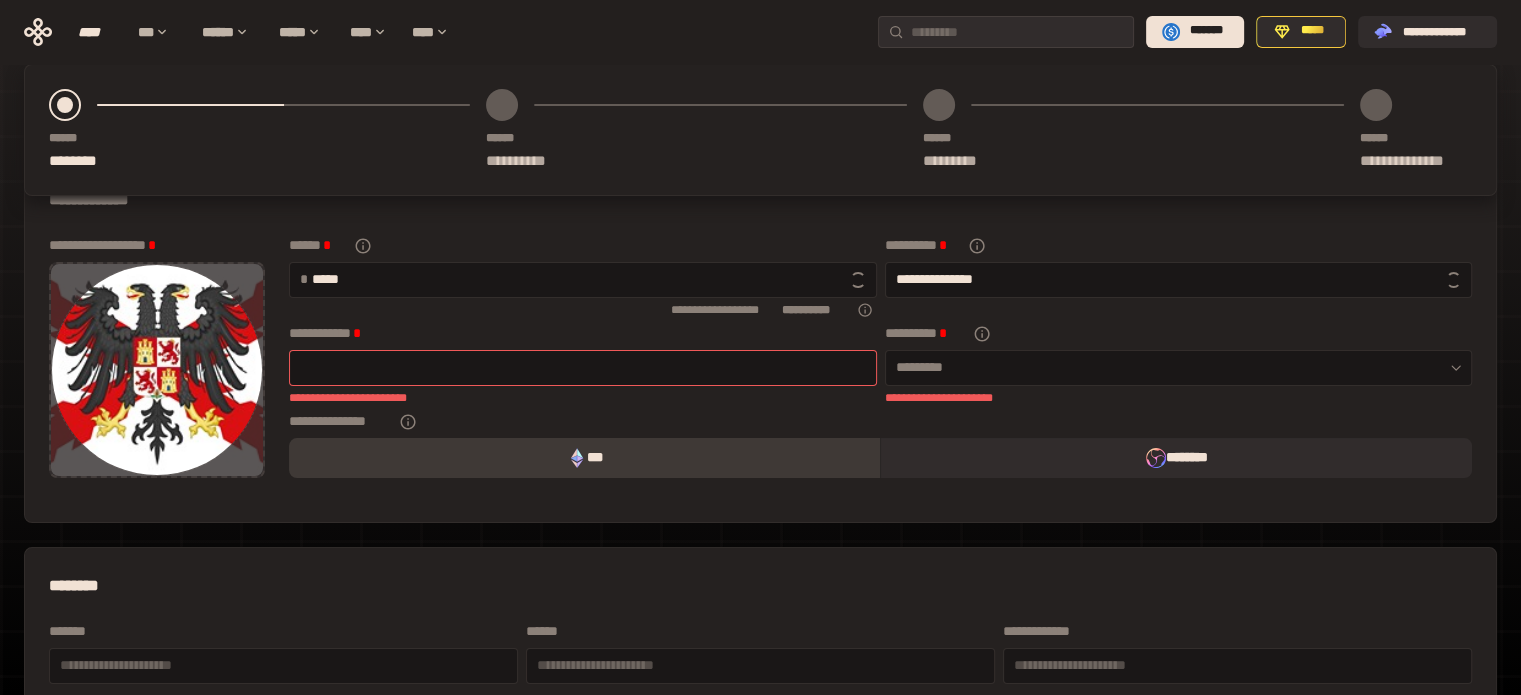 type on "******" 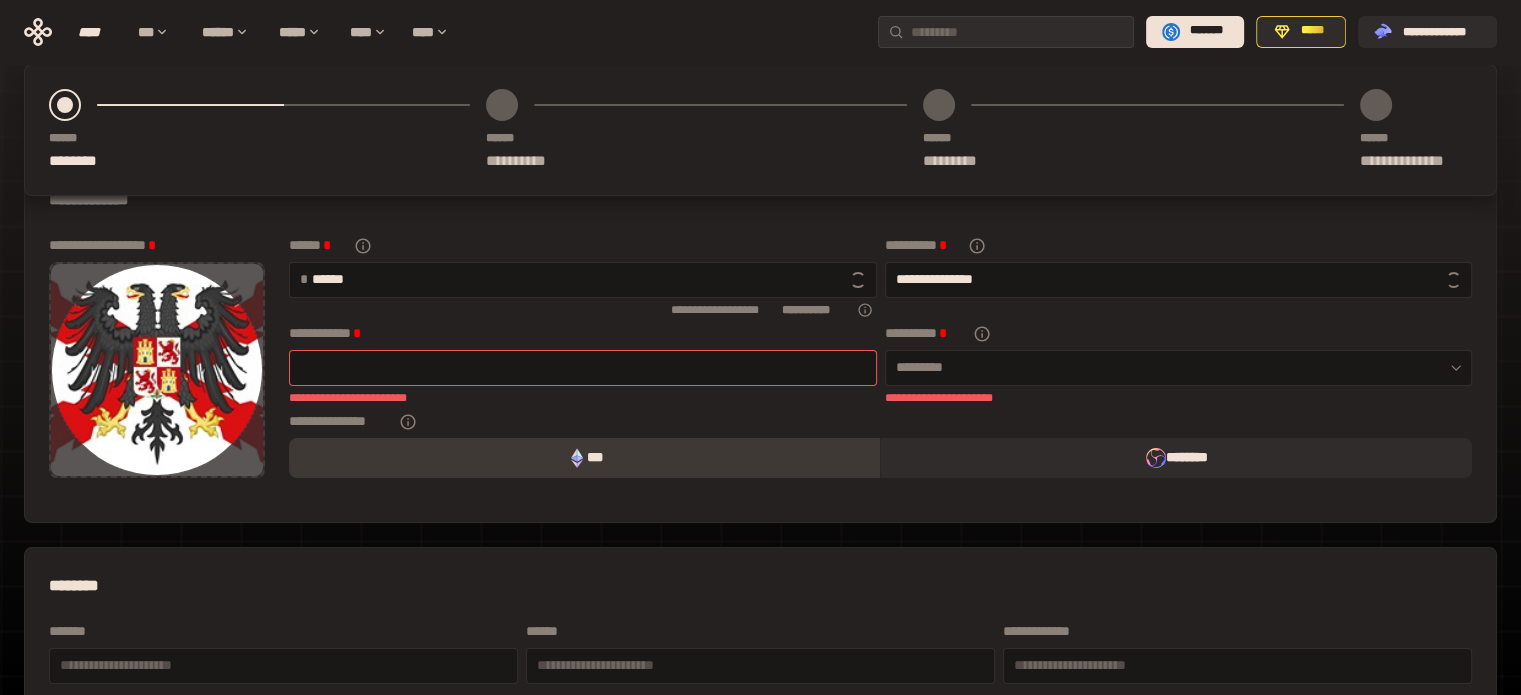 type on "**********" 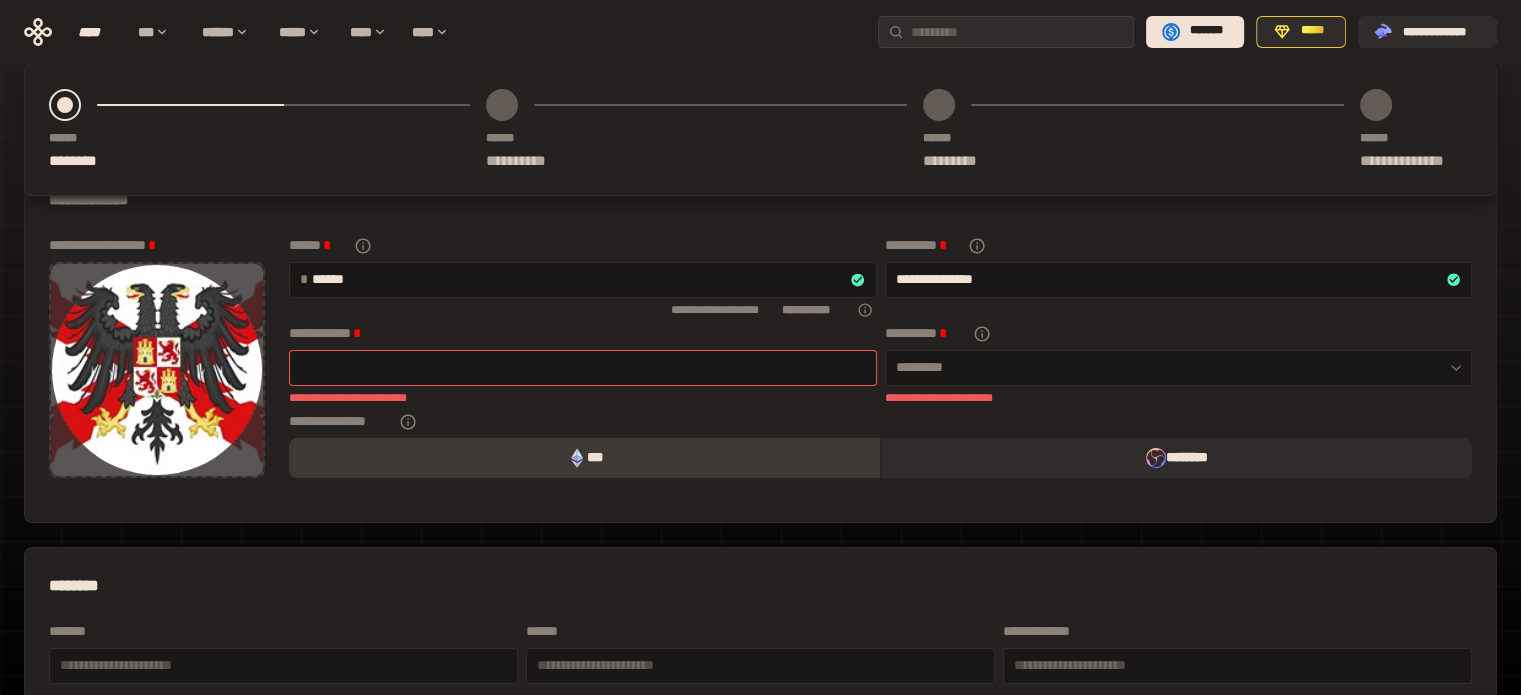 type on "*******" 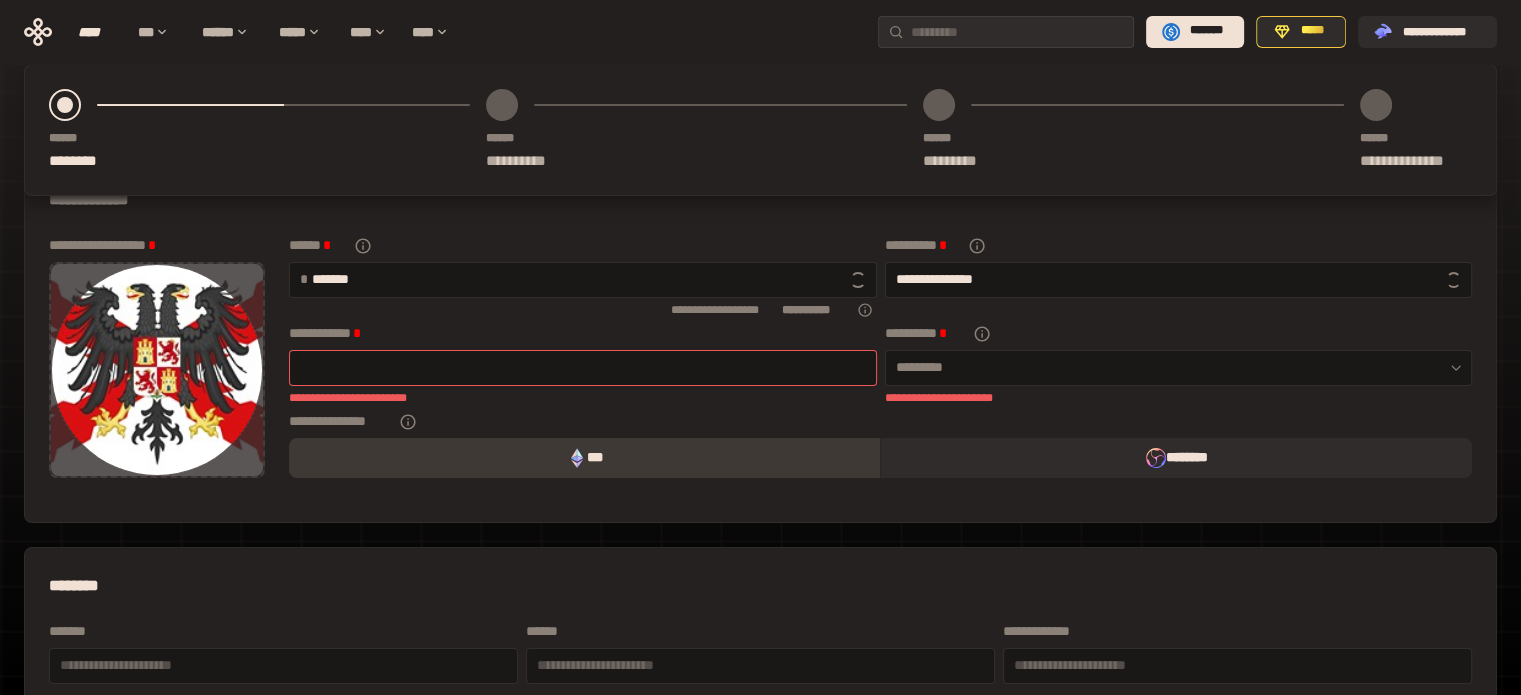 type on "**********" 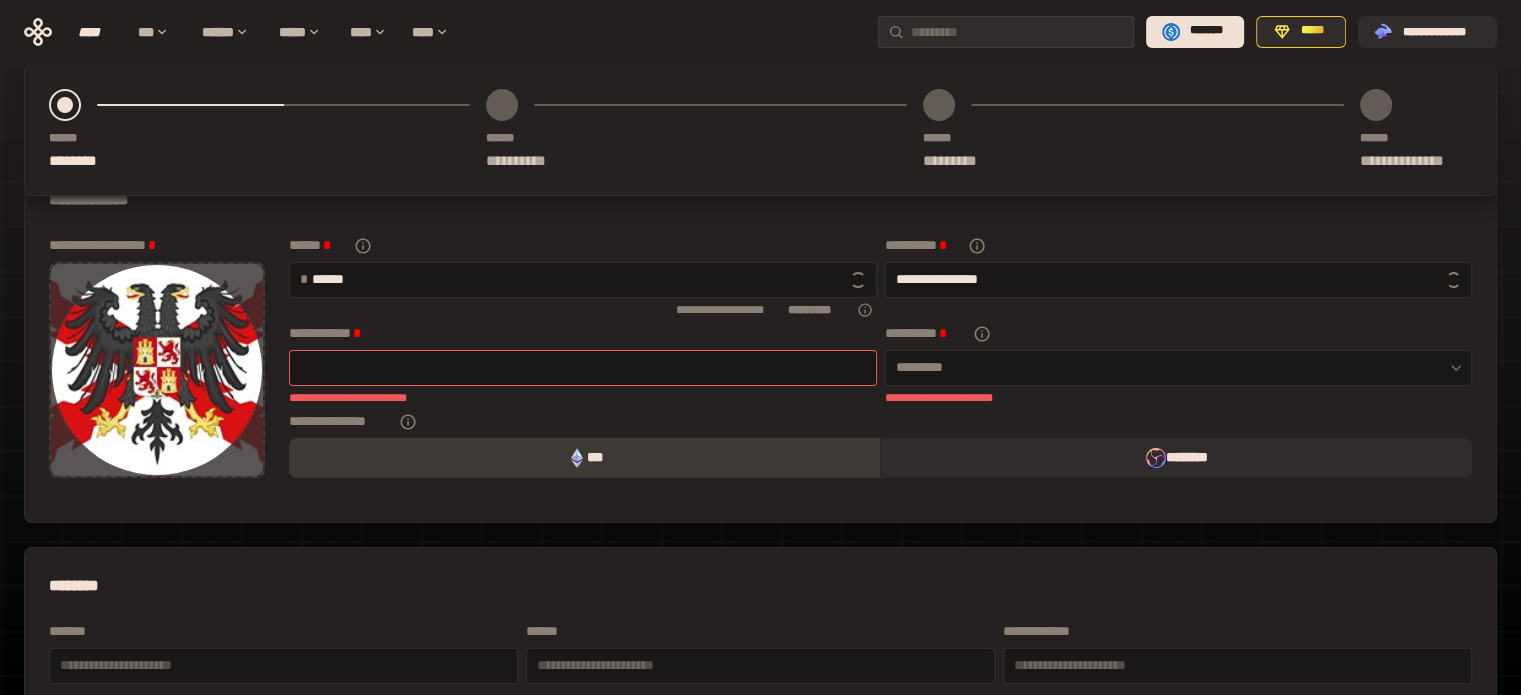 type on "*******" 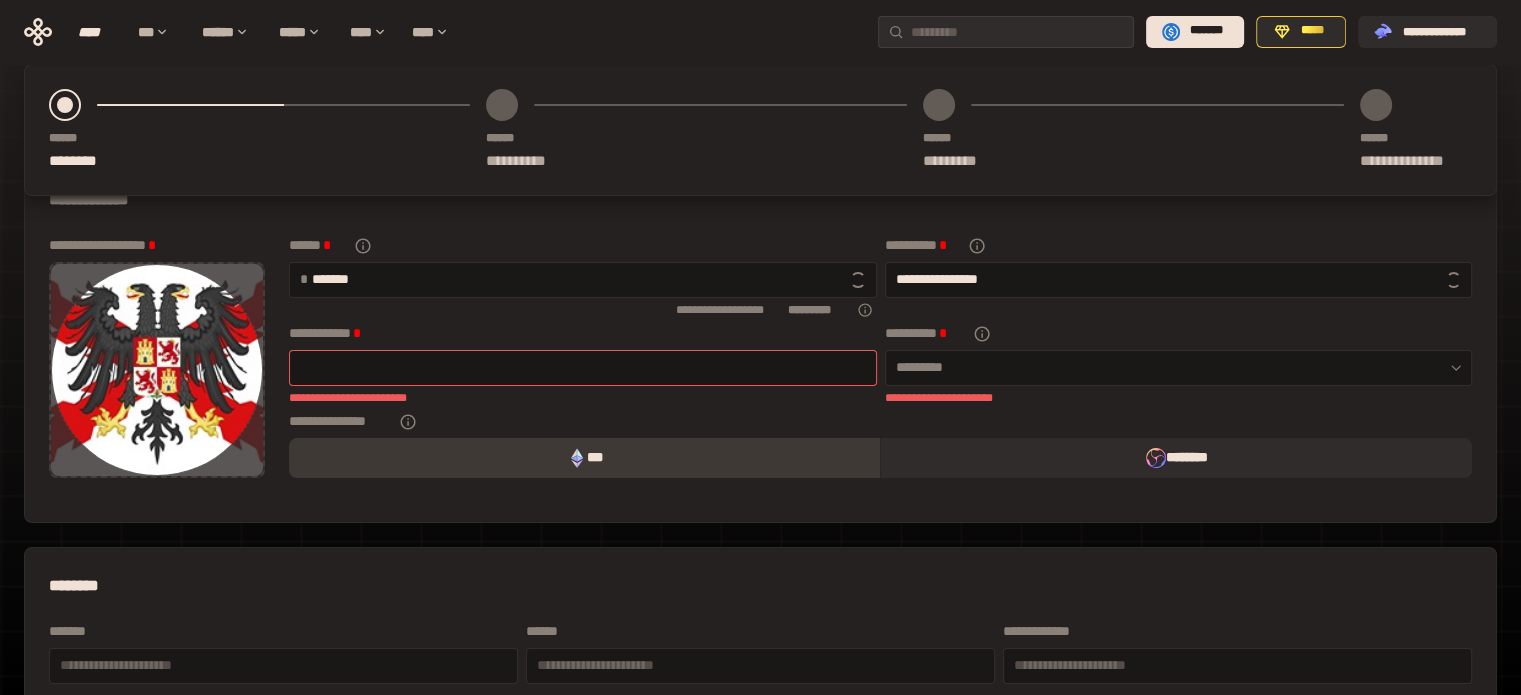 type on "**********" 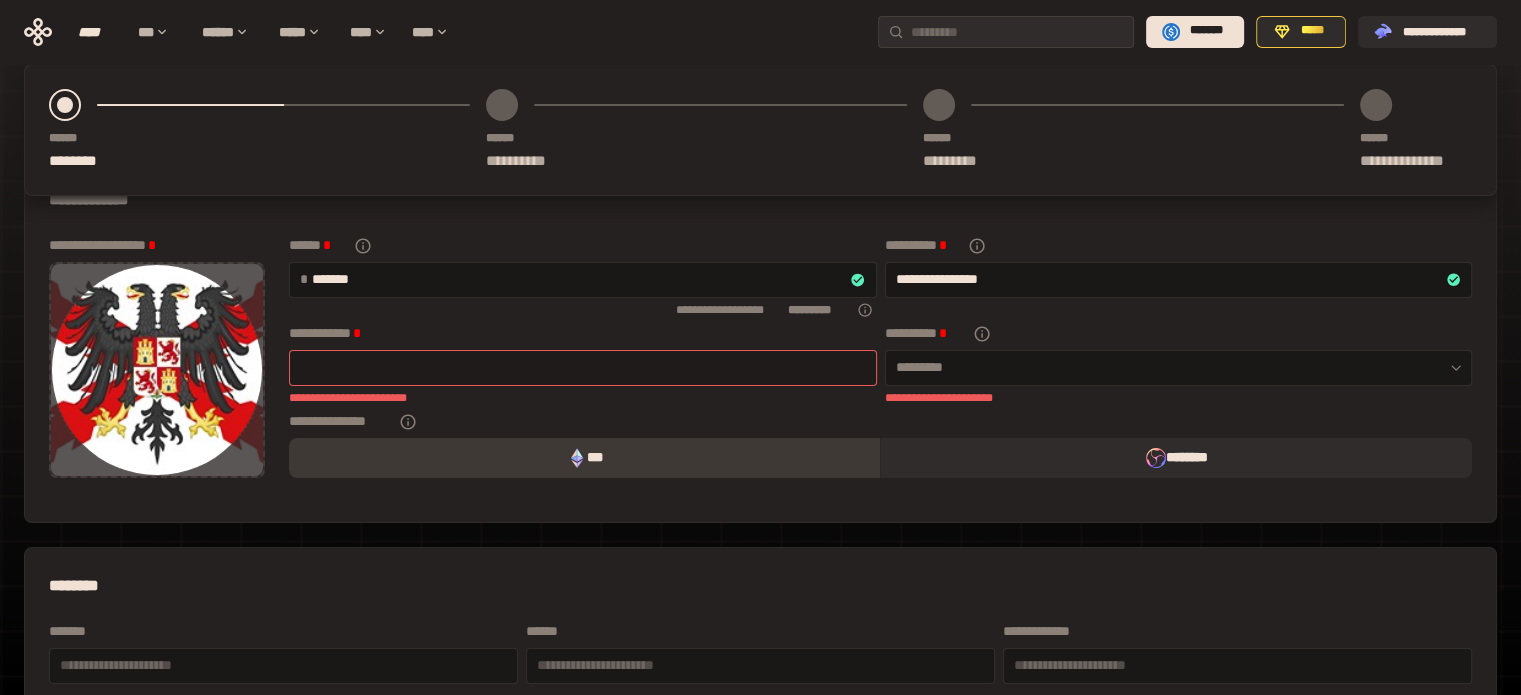 type on "*******" 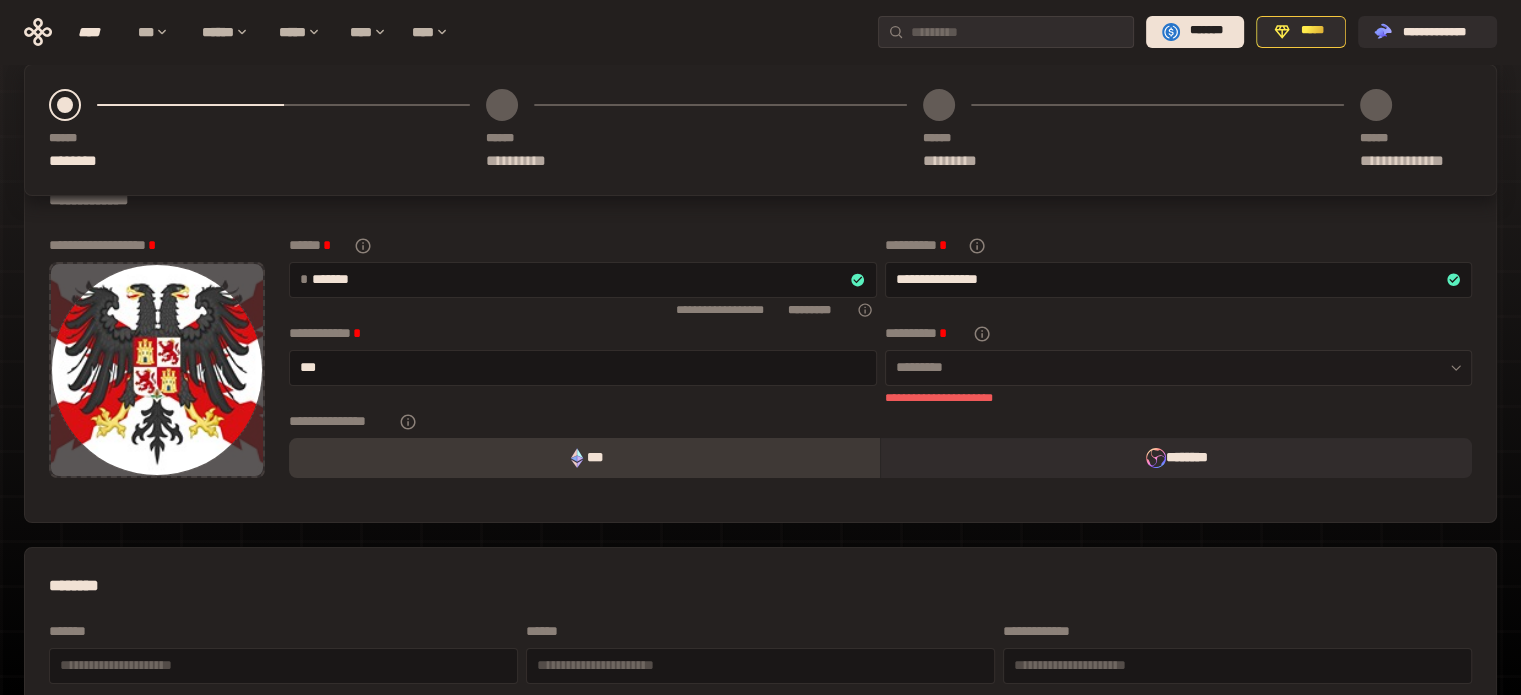 type on "***" 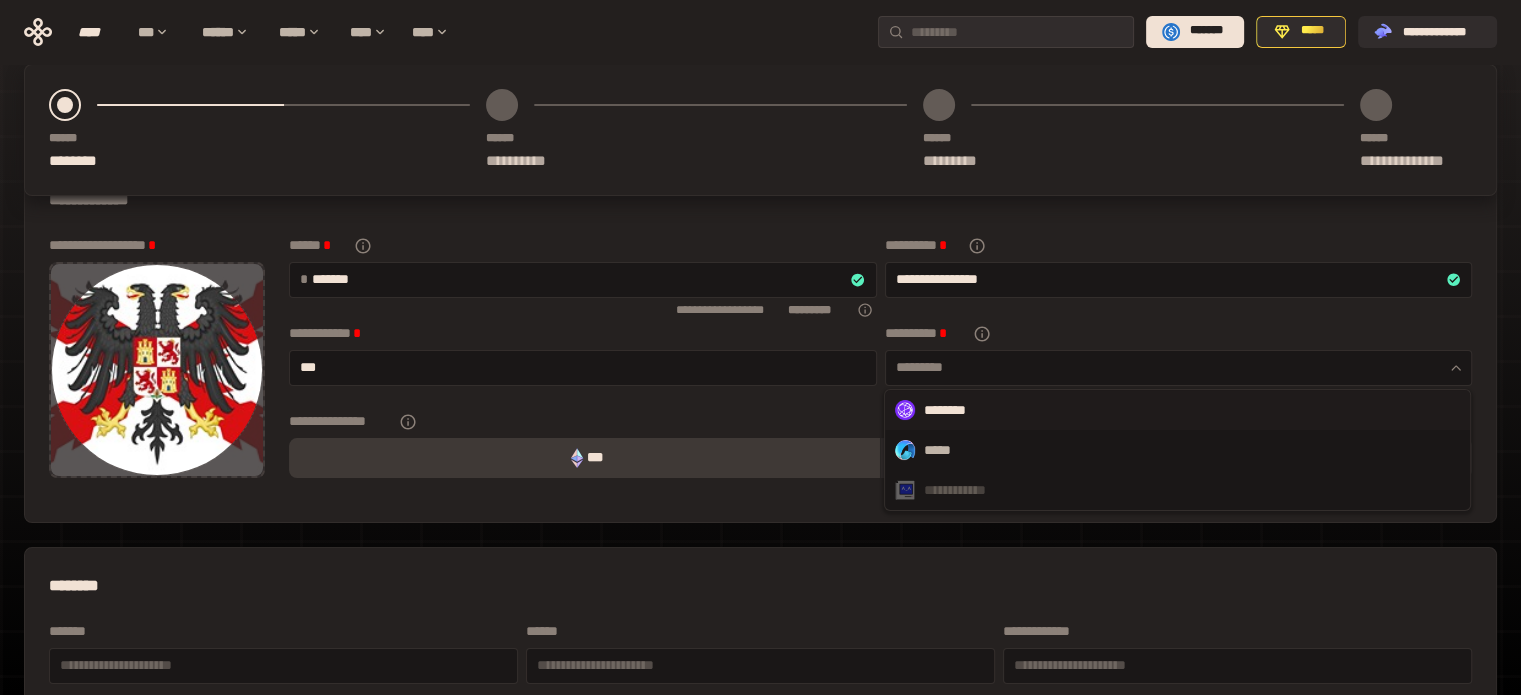 click on "********" at bounding box center (1177, 410) 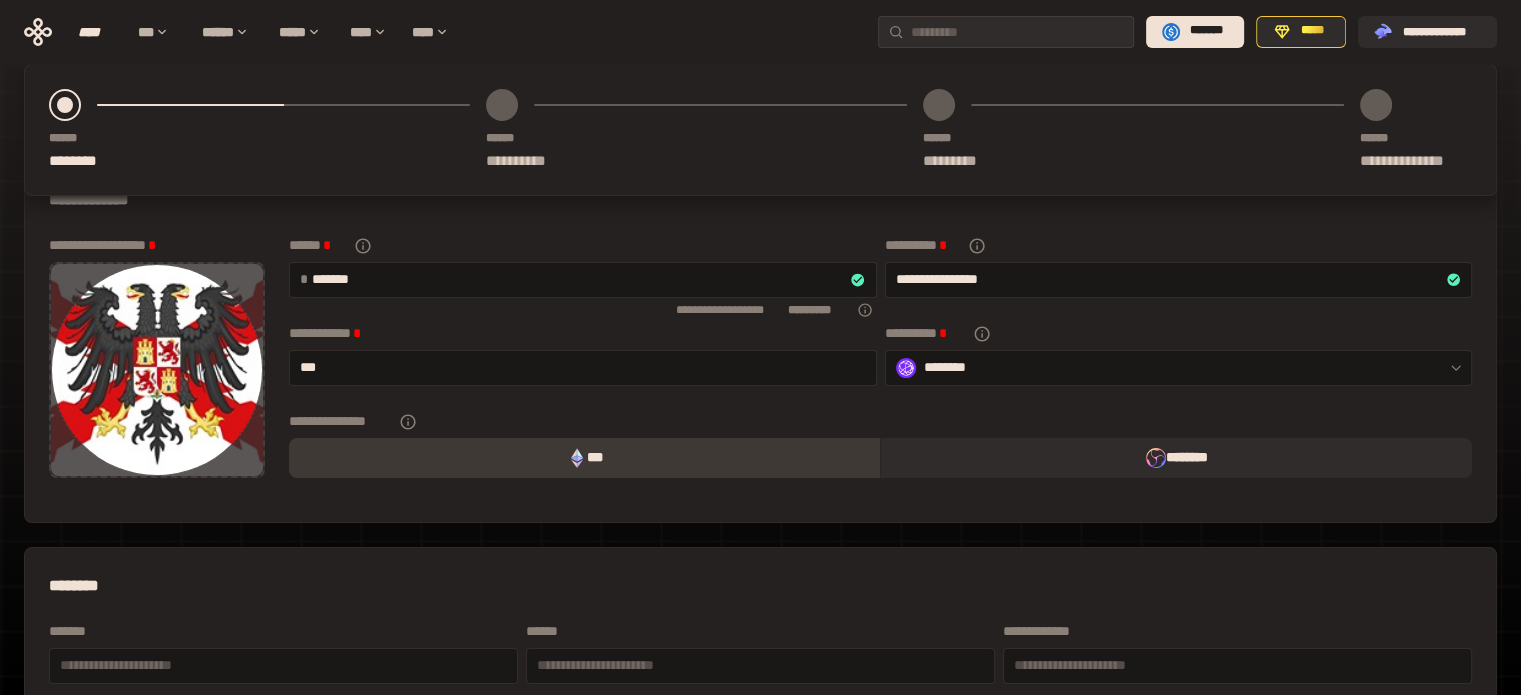 click on "***" at bounding box center (584, 458) 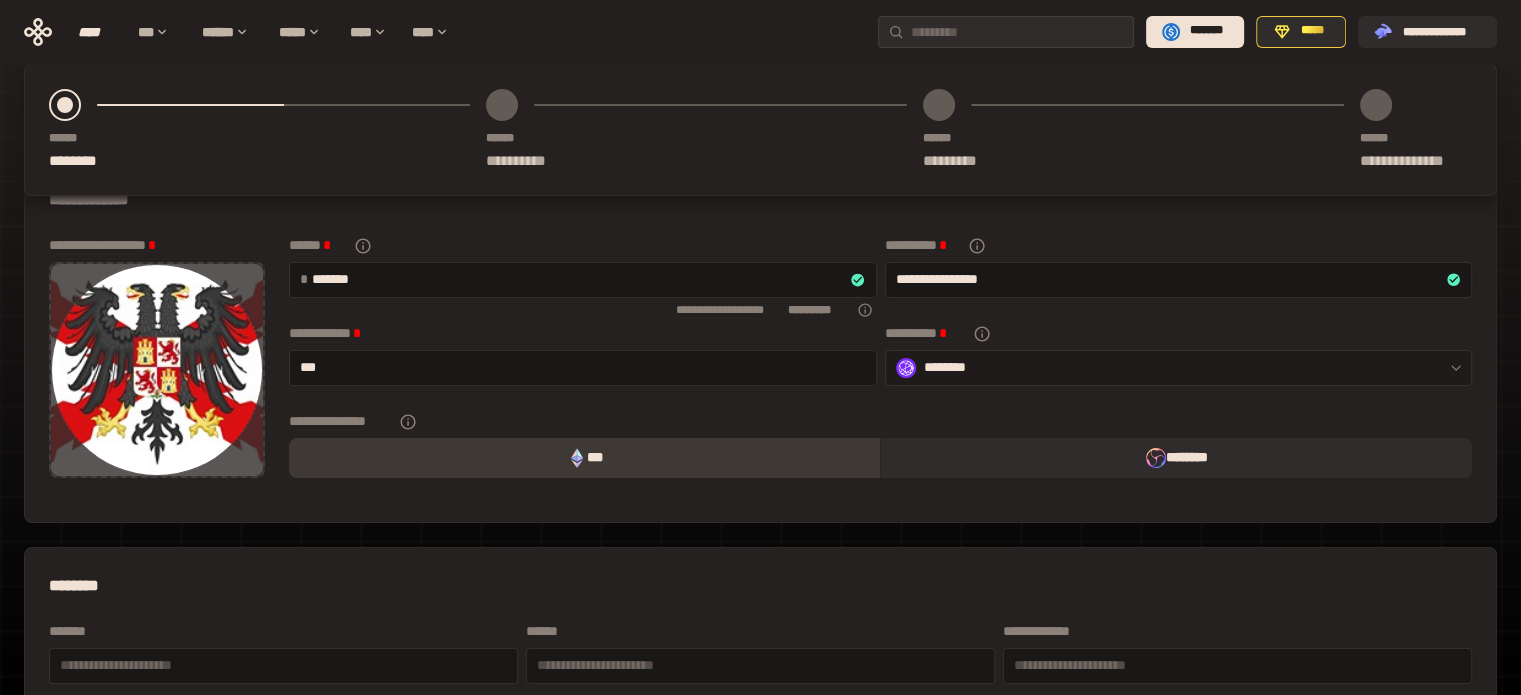 click on "********" at bounding box center [1179, 368] 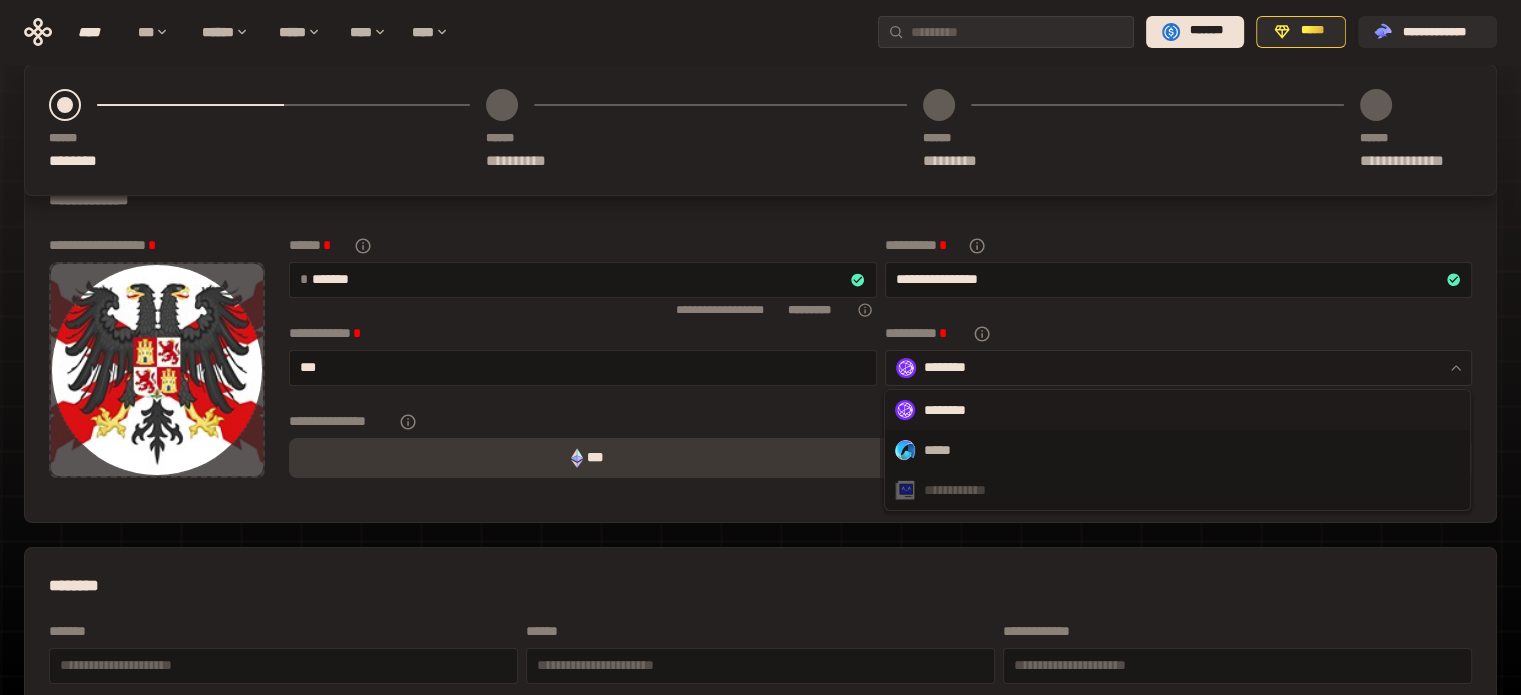 click on "********" at bounding box center (1179, 368) 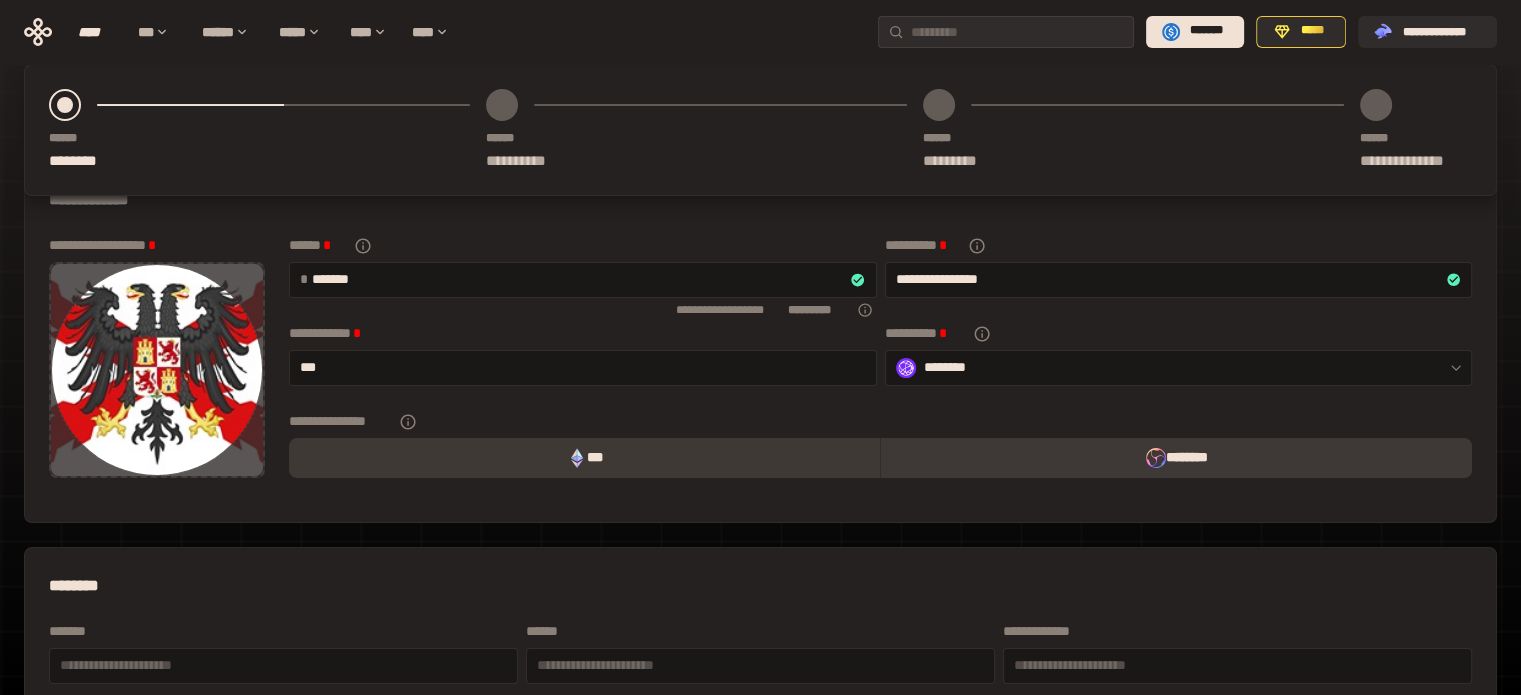 click 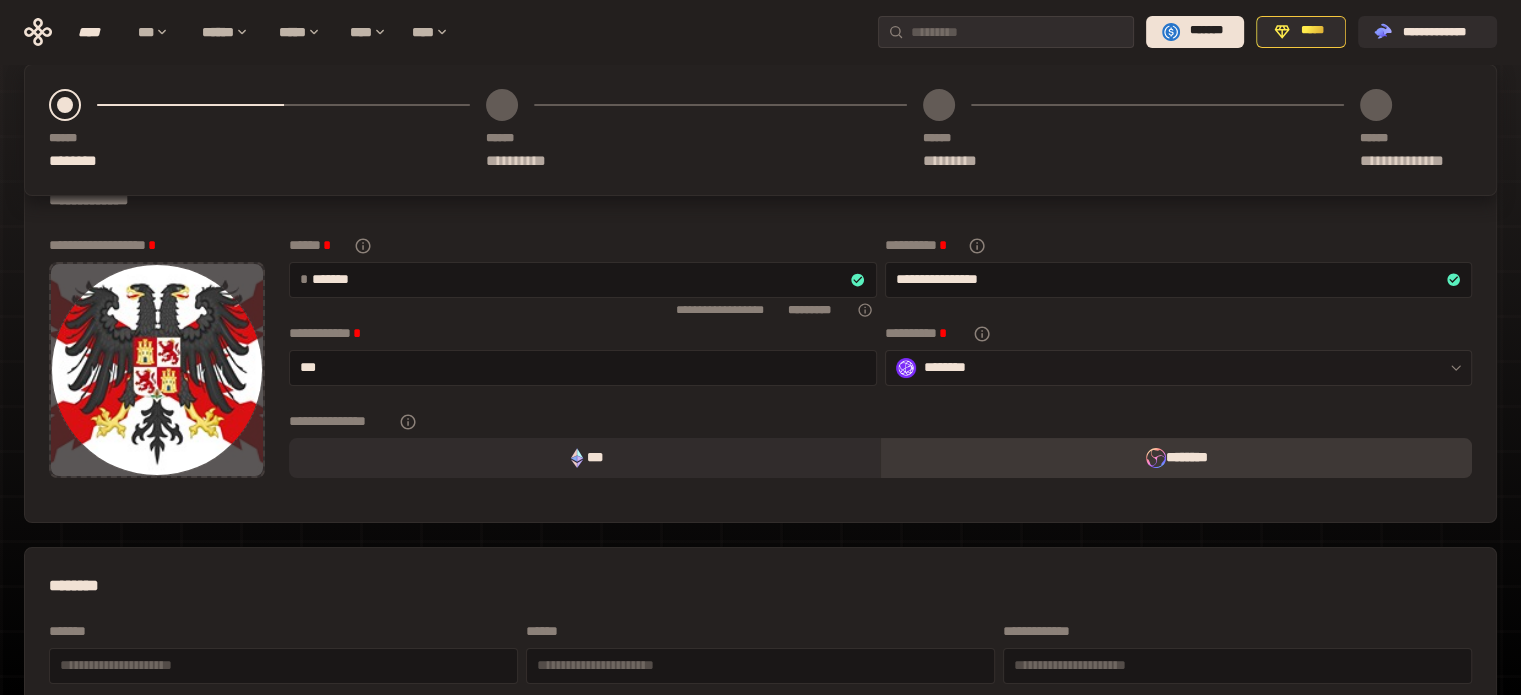 click on "********" at bounding box center [1179, 368] 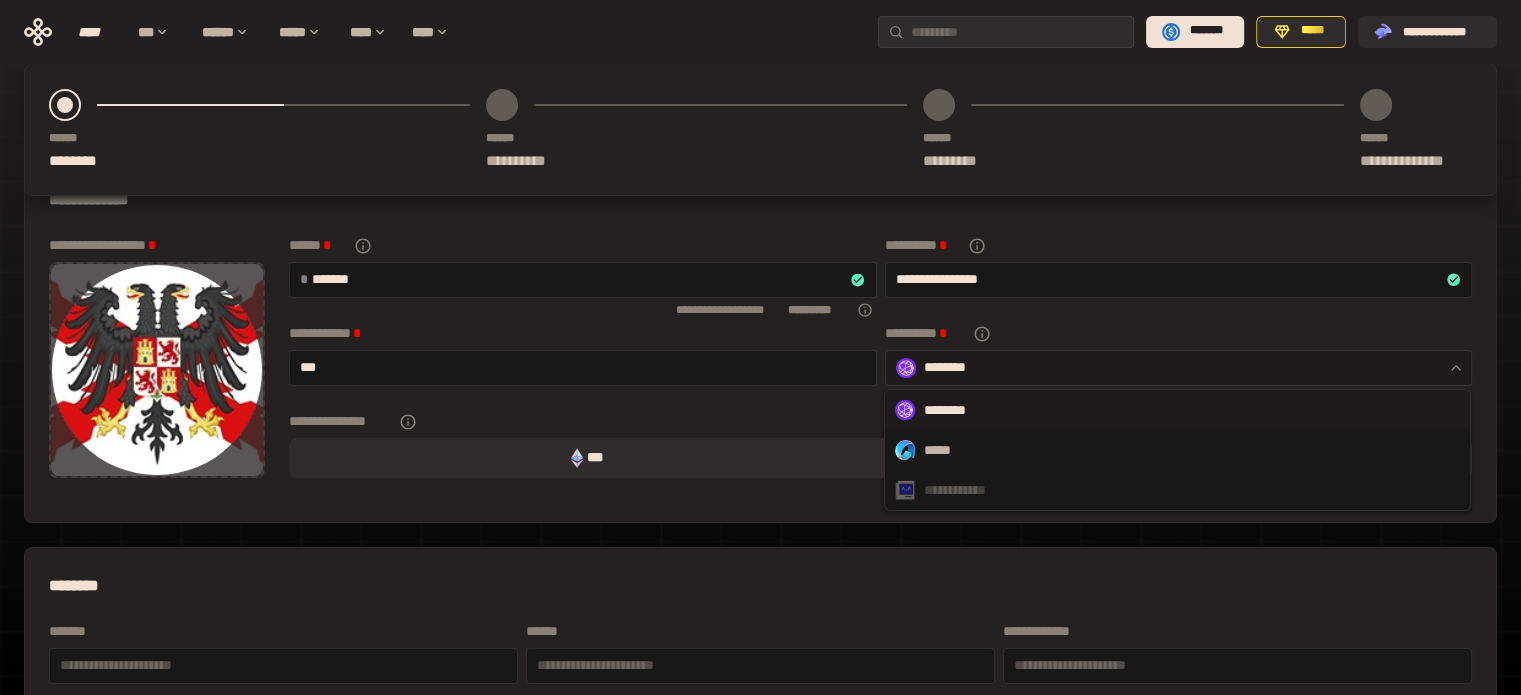 click on "********" at bounding box center [1179, 368] 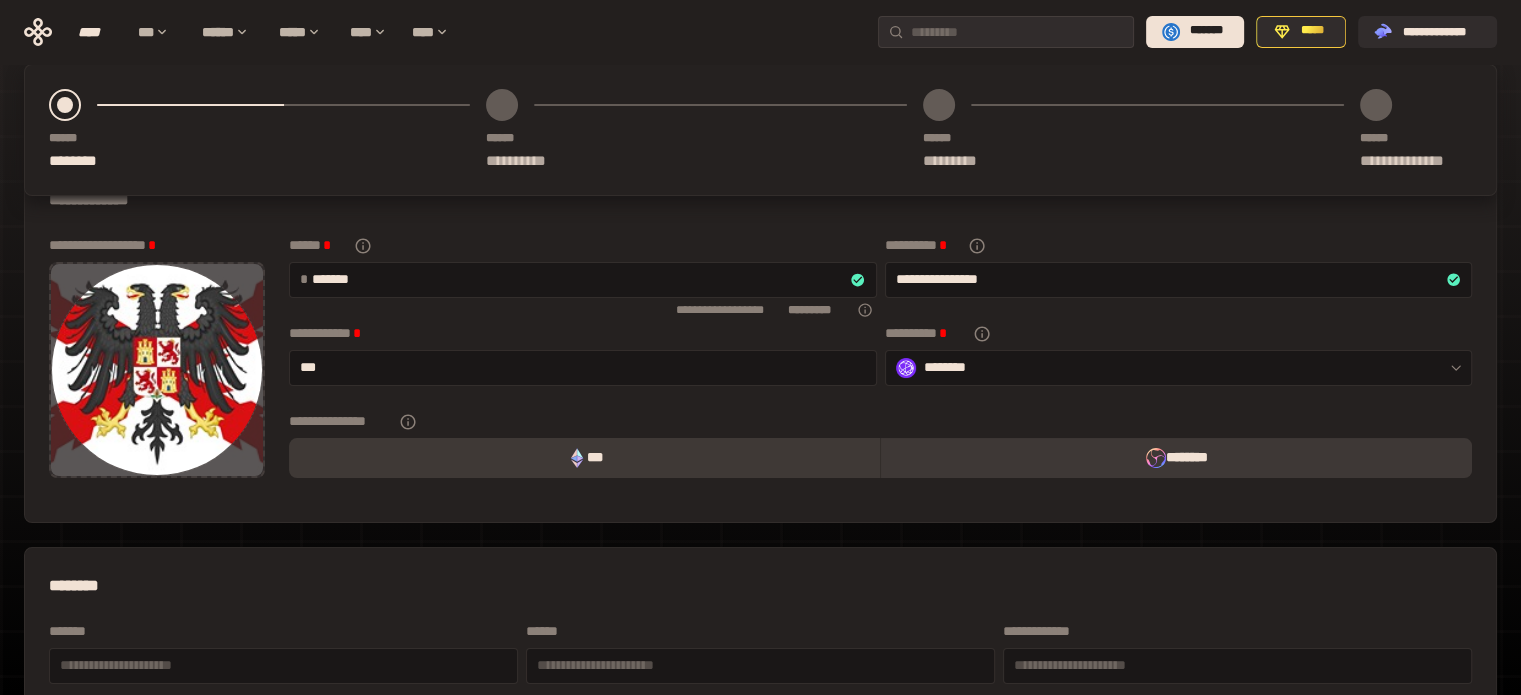 click on "***" at bounding box center [584, 458] 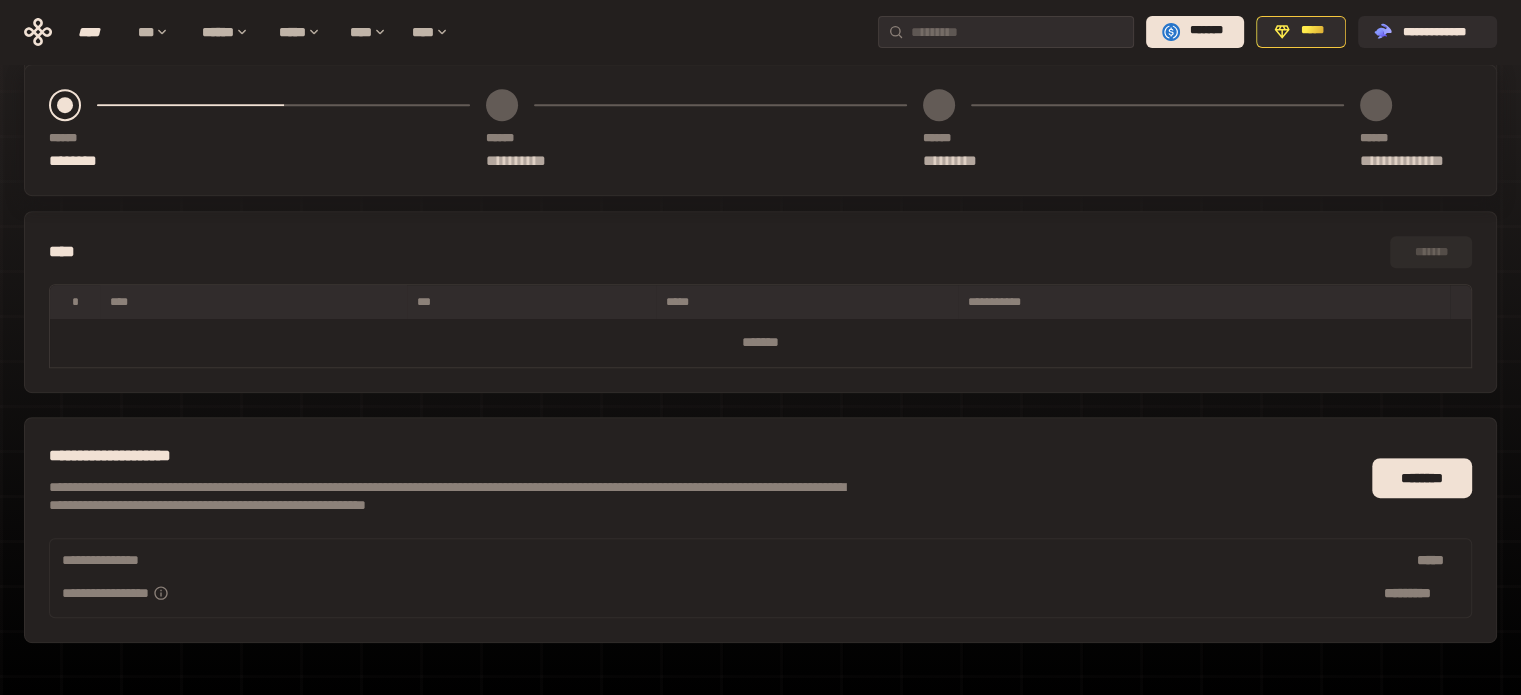 scroll, scrollTop: 964, scrollLeft: 0, axis: vertical 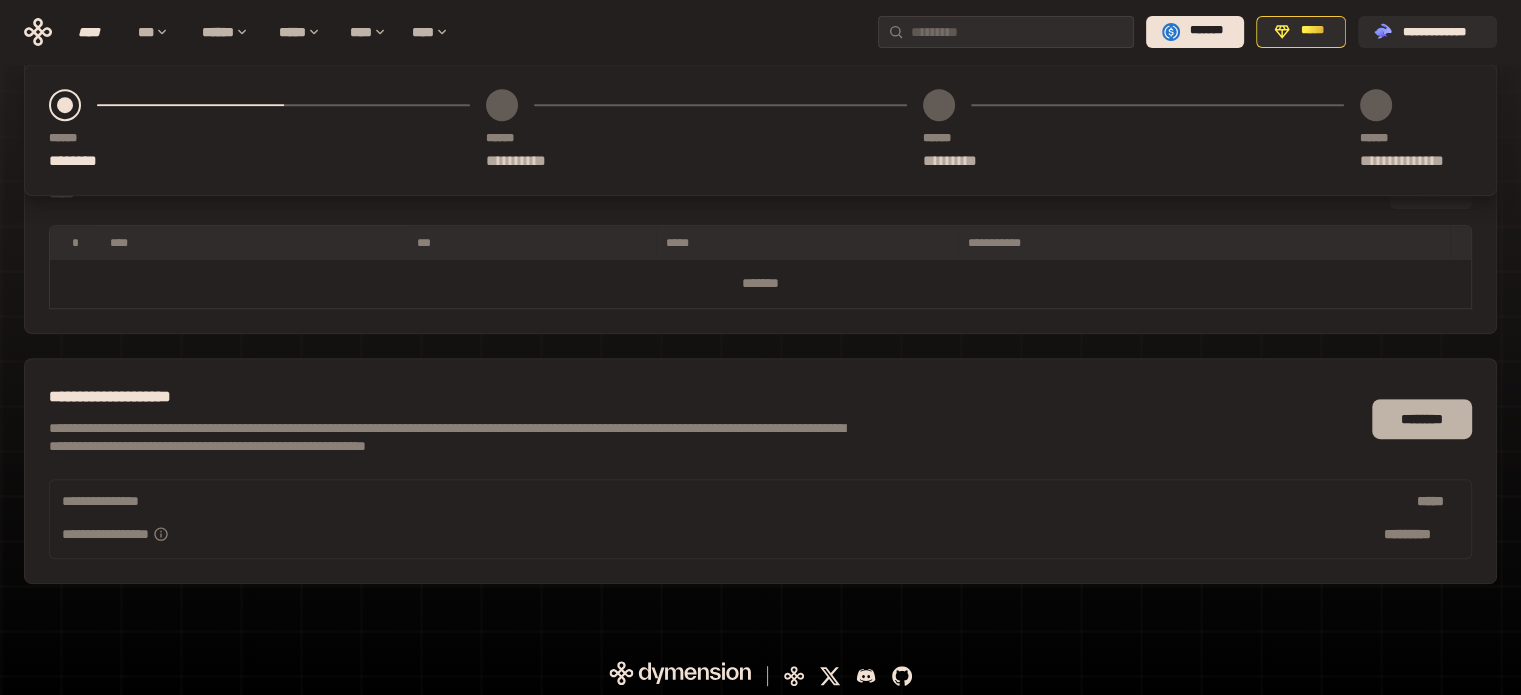 click on "********" at bounding box center [1422, 419] 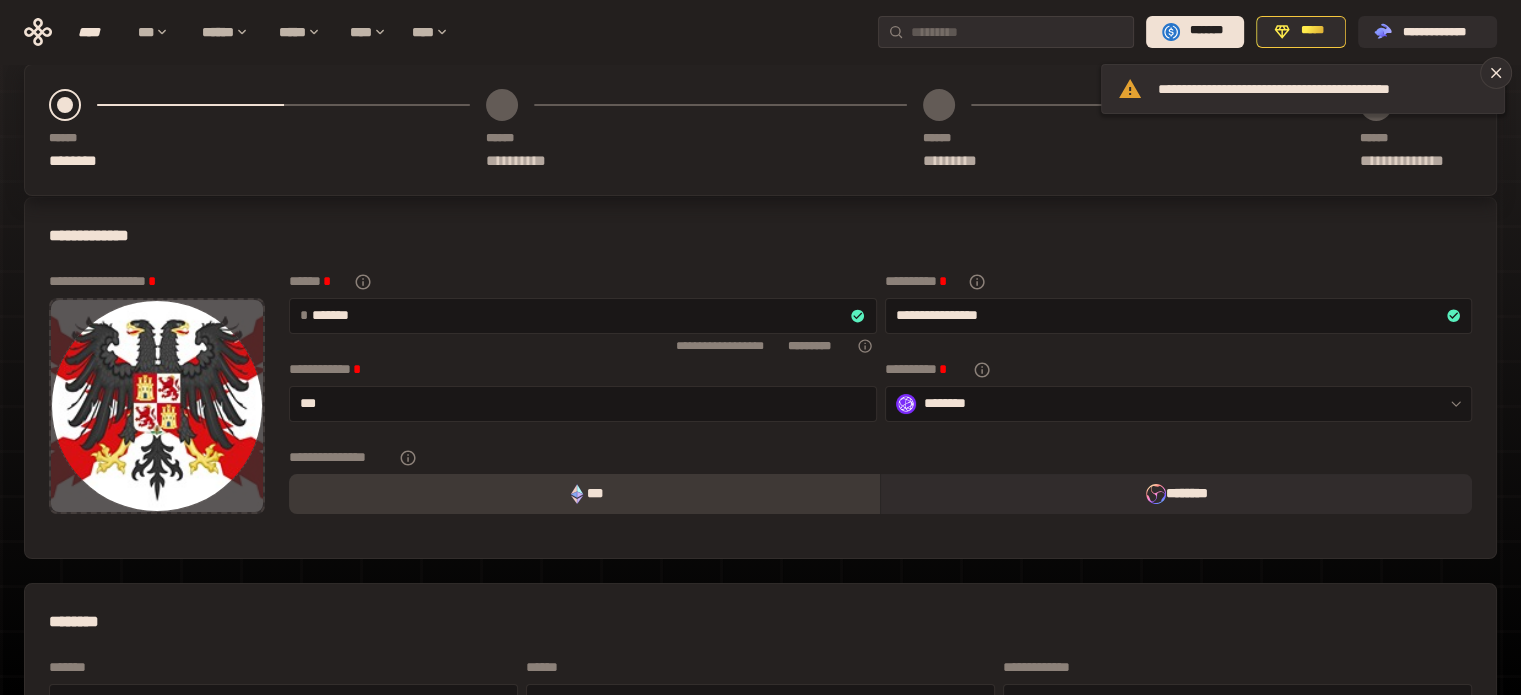 scroll, scrollTop: 0, scrollLeft: 0, axis: both 